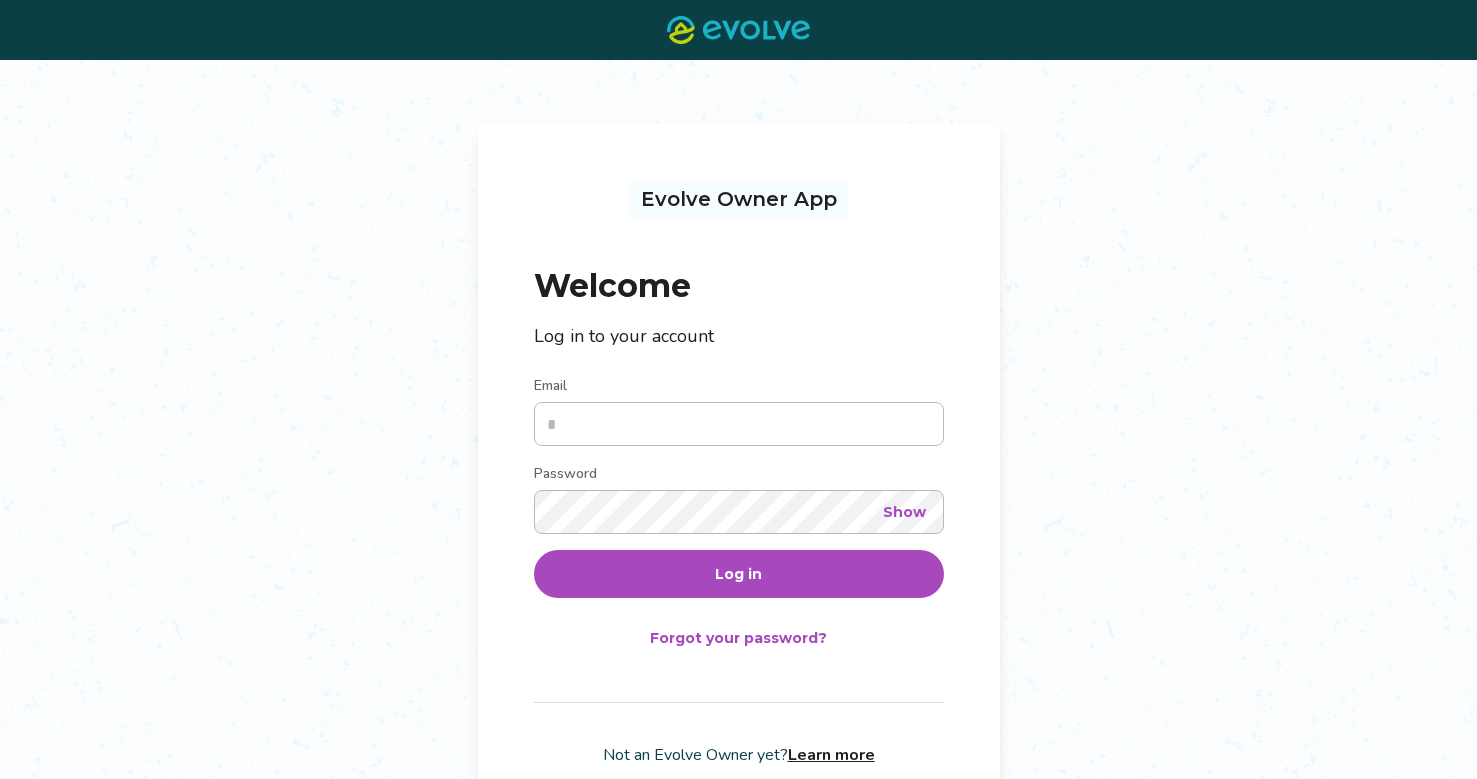 scroll, scrollTop: 0, scrollLeft: 0, axis: both 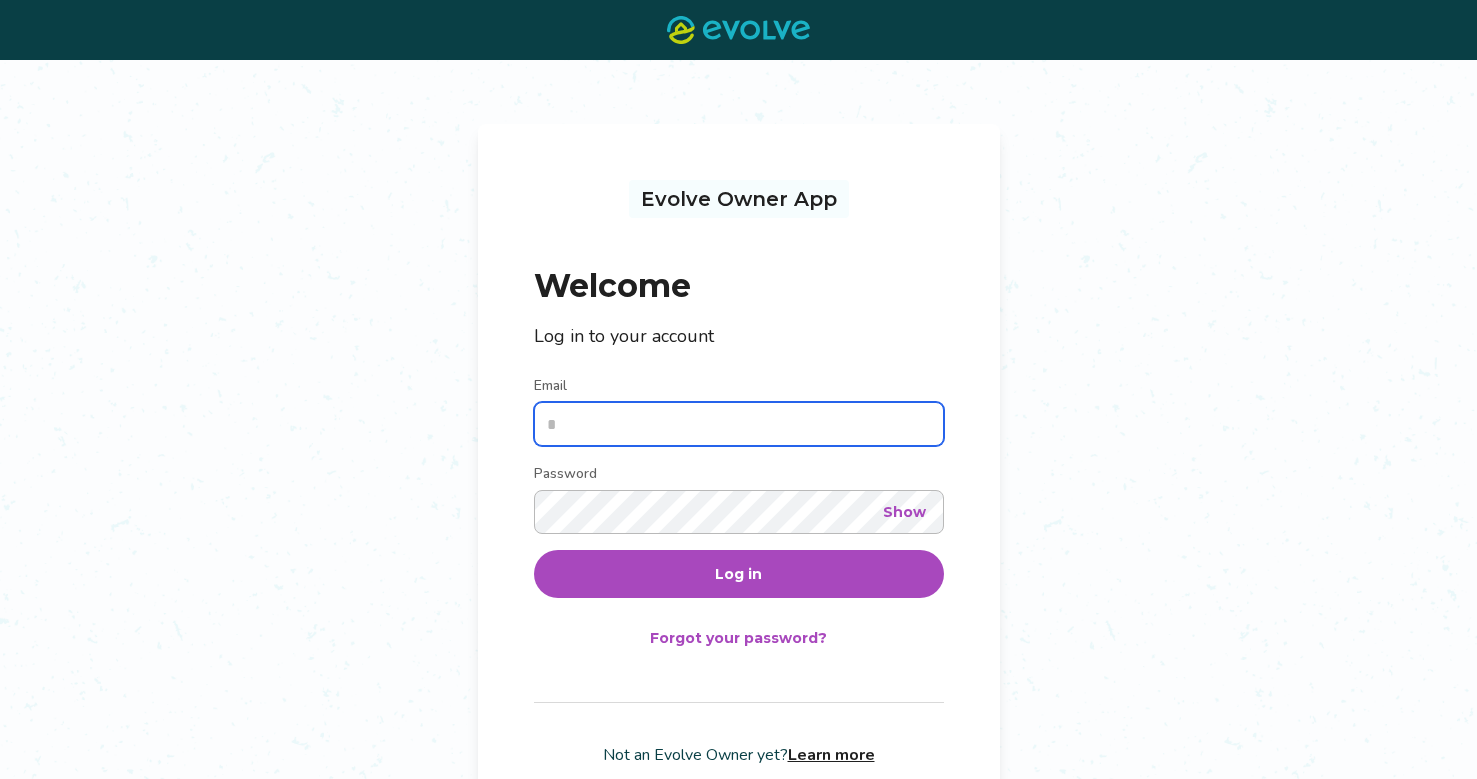 type on "**********" 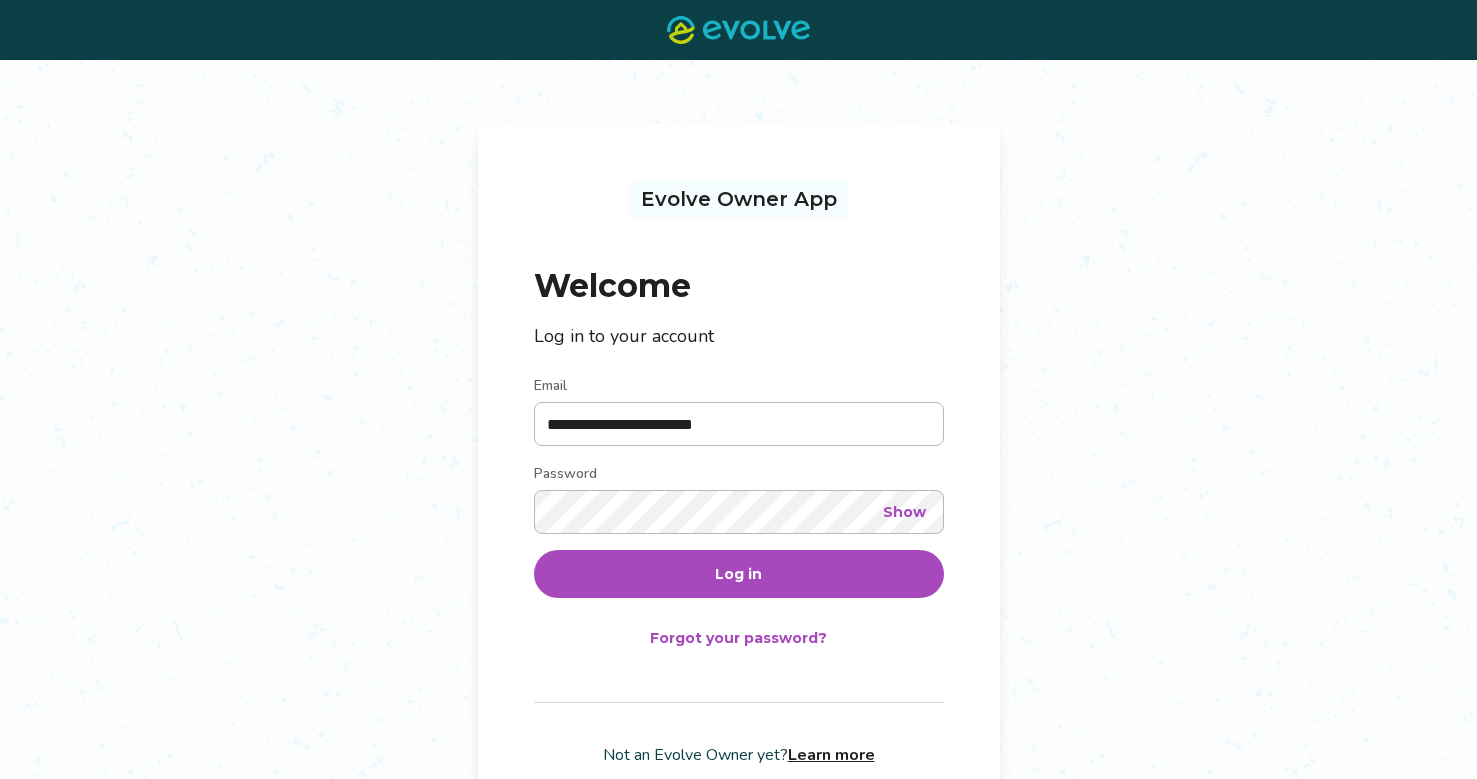 click on "Log in" at bounding box center (738, 574) 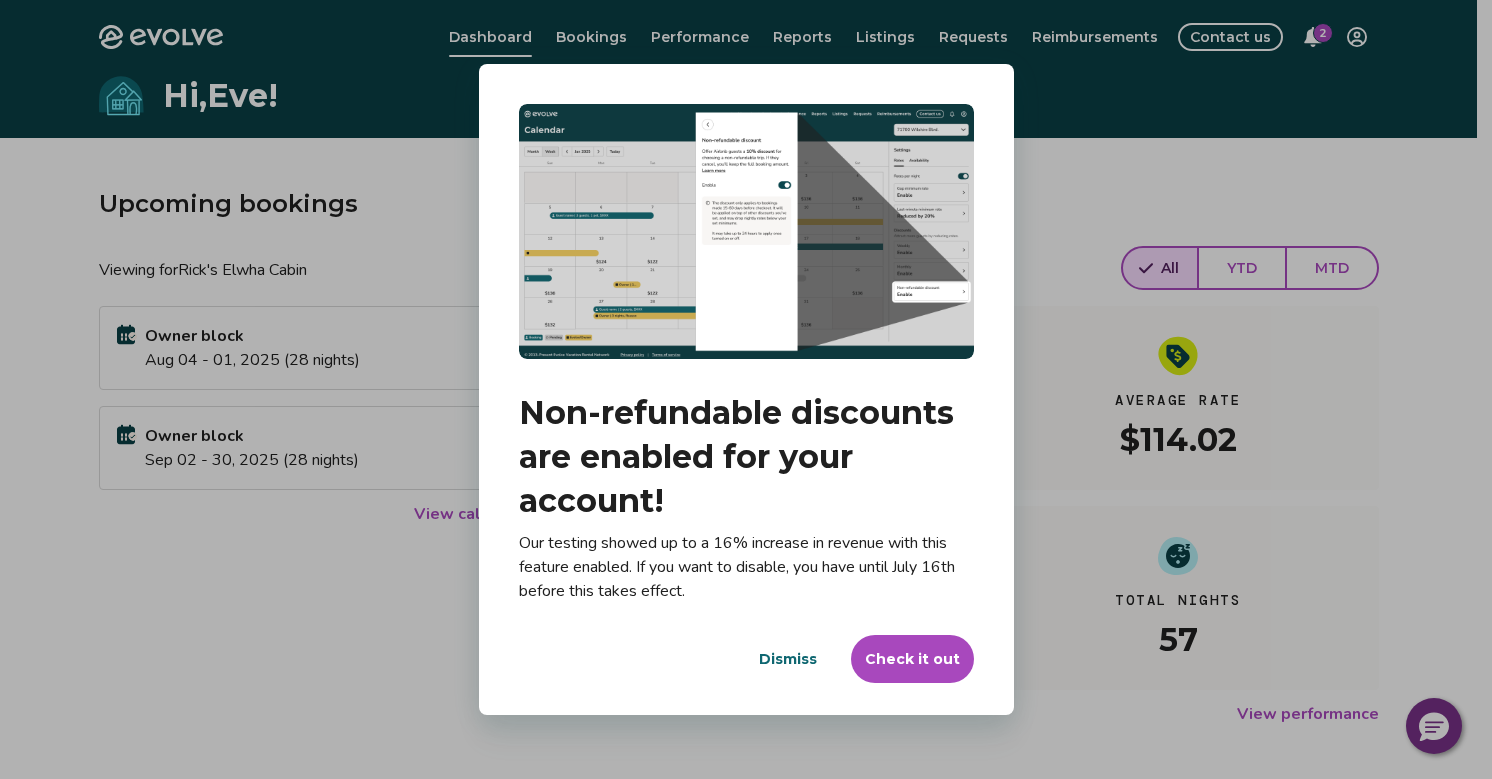 click on "Check it out" at bounding box center [912, 659] 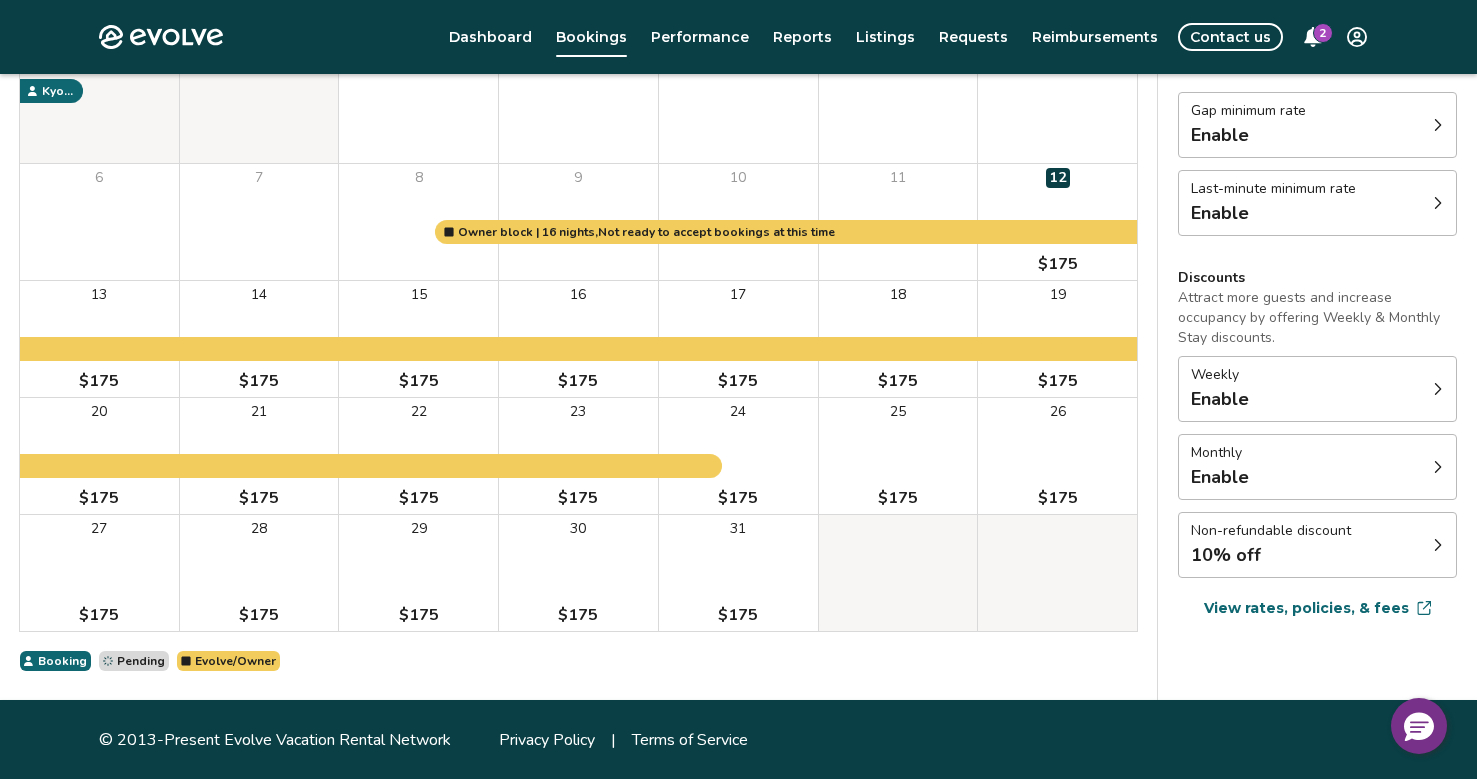 scroll, scrollTop: 255, scrollLeft: 0, axis: vertical 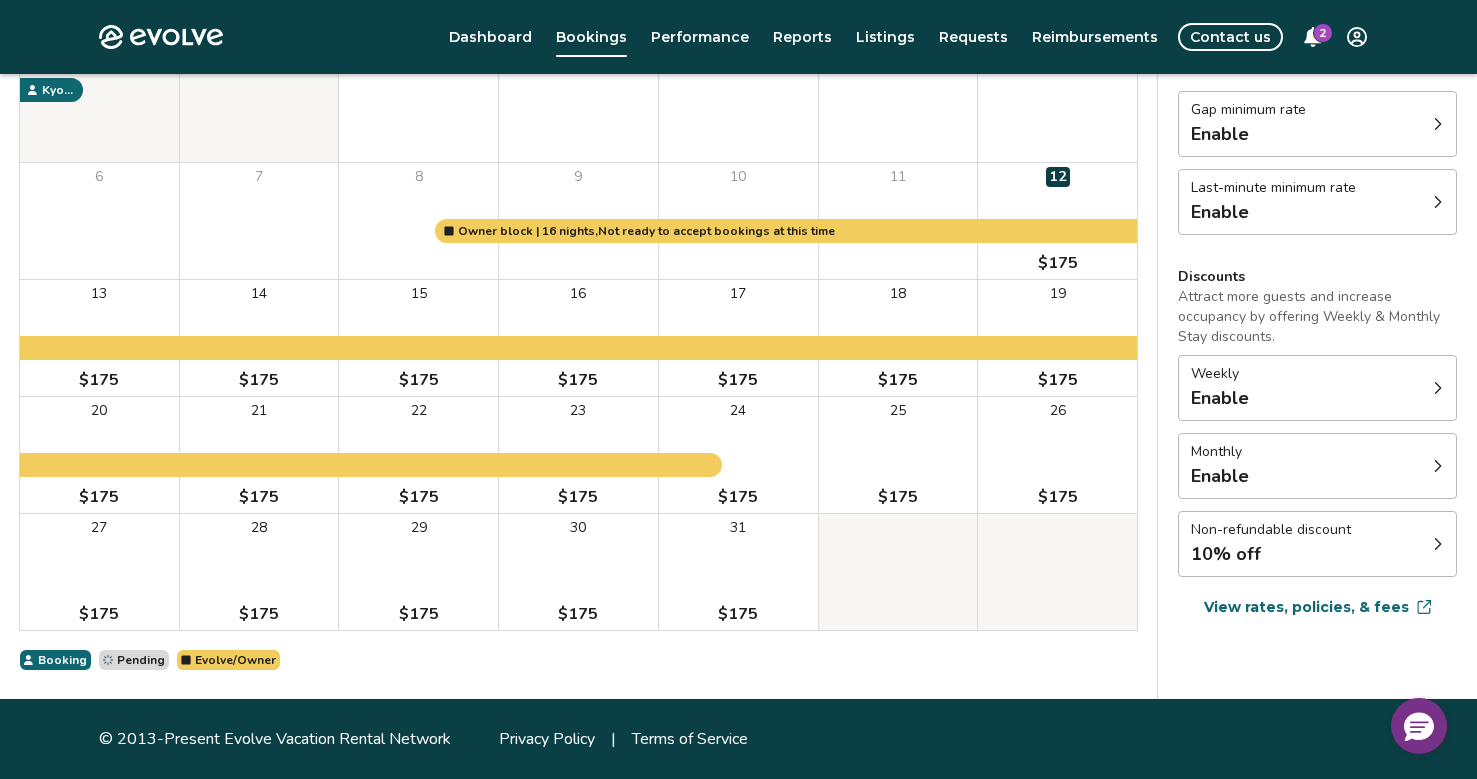 click 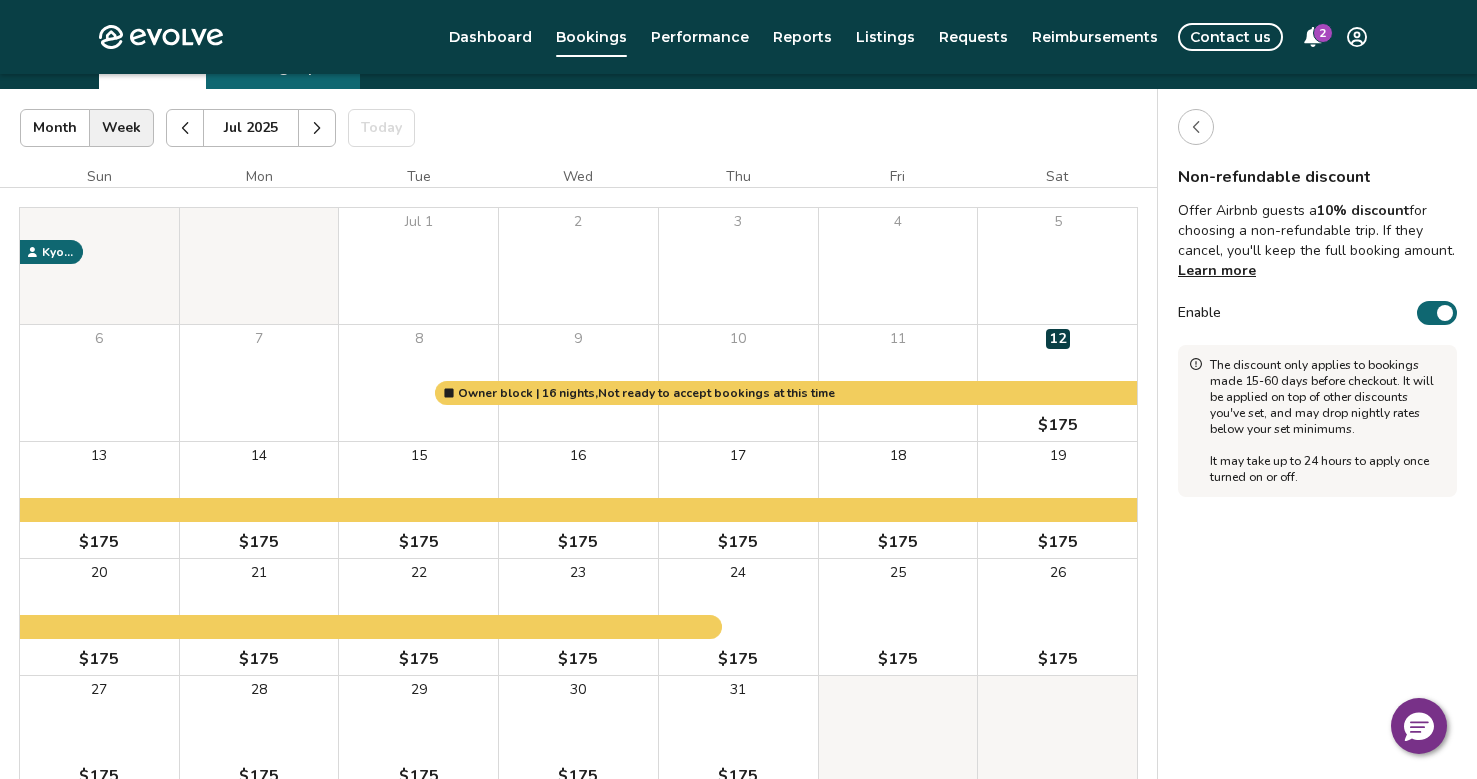 scroll, scrollTop: 99, scrollLeft: 0, axis: vertical 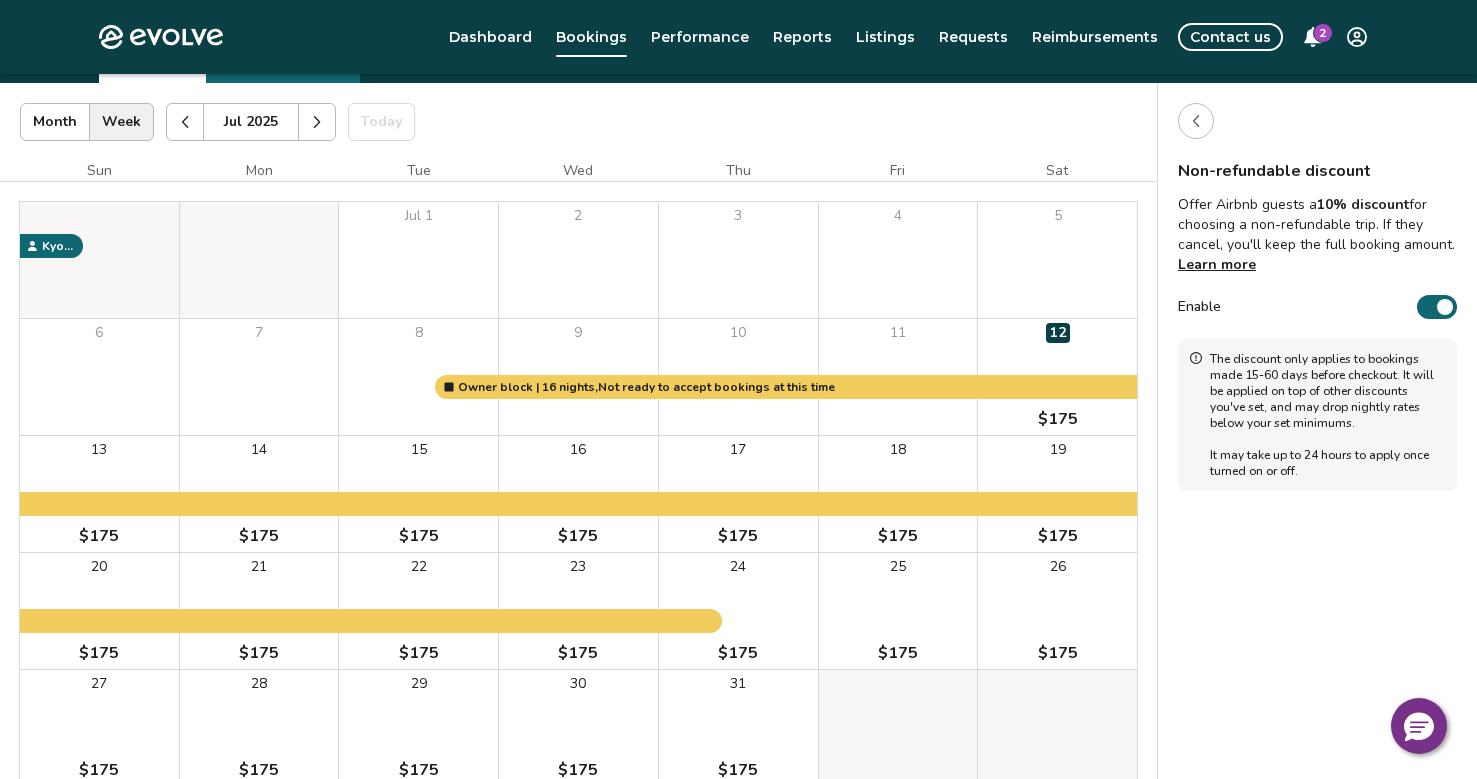 click on "Enable" at bounding box center (1437, 307) 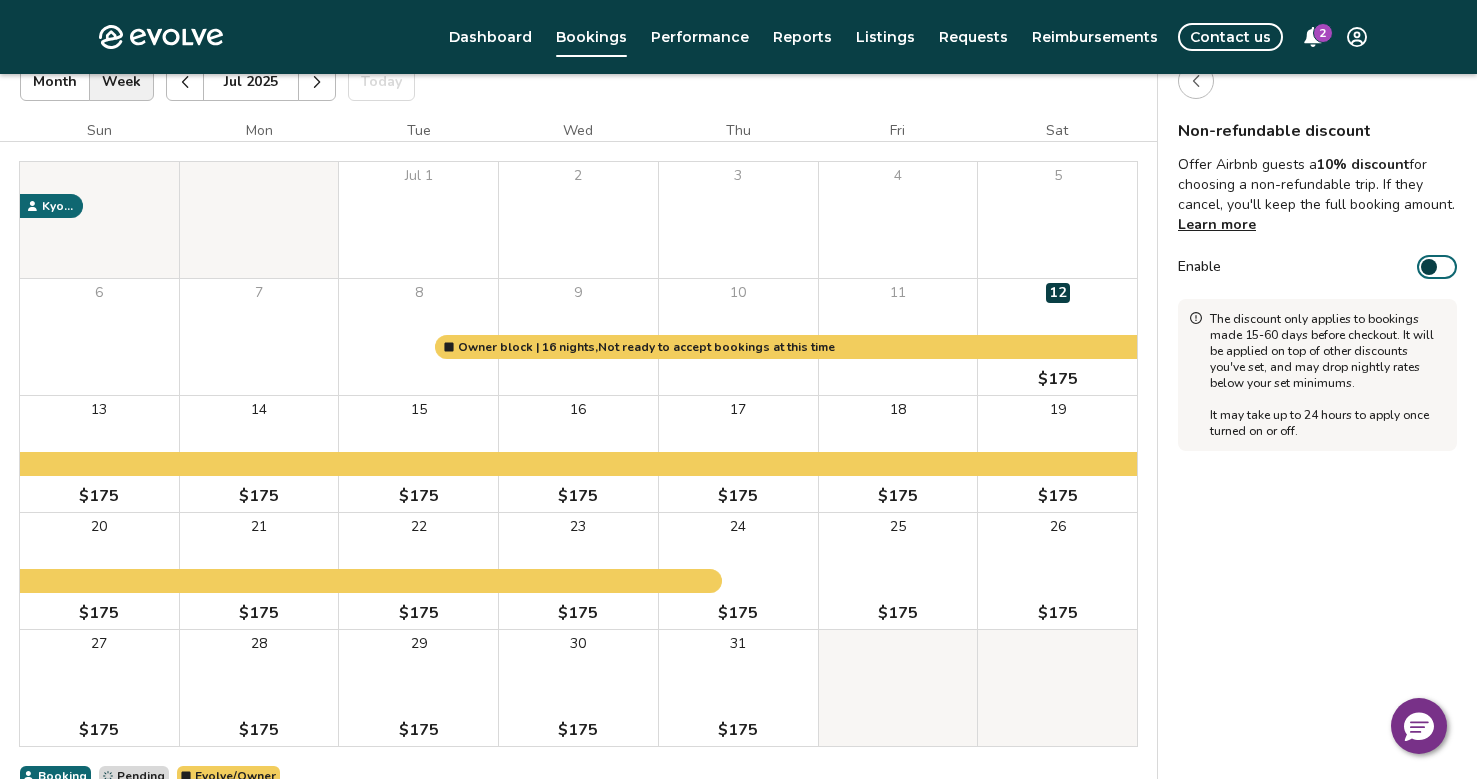 scroll, scrollTop: 141, scrollLeft: 0, axis: vertical 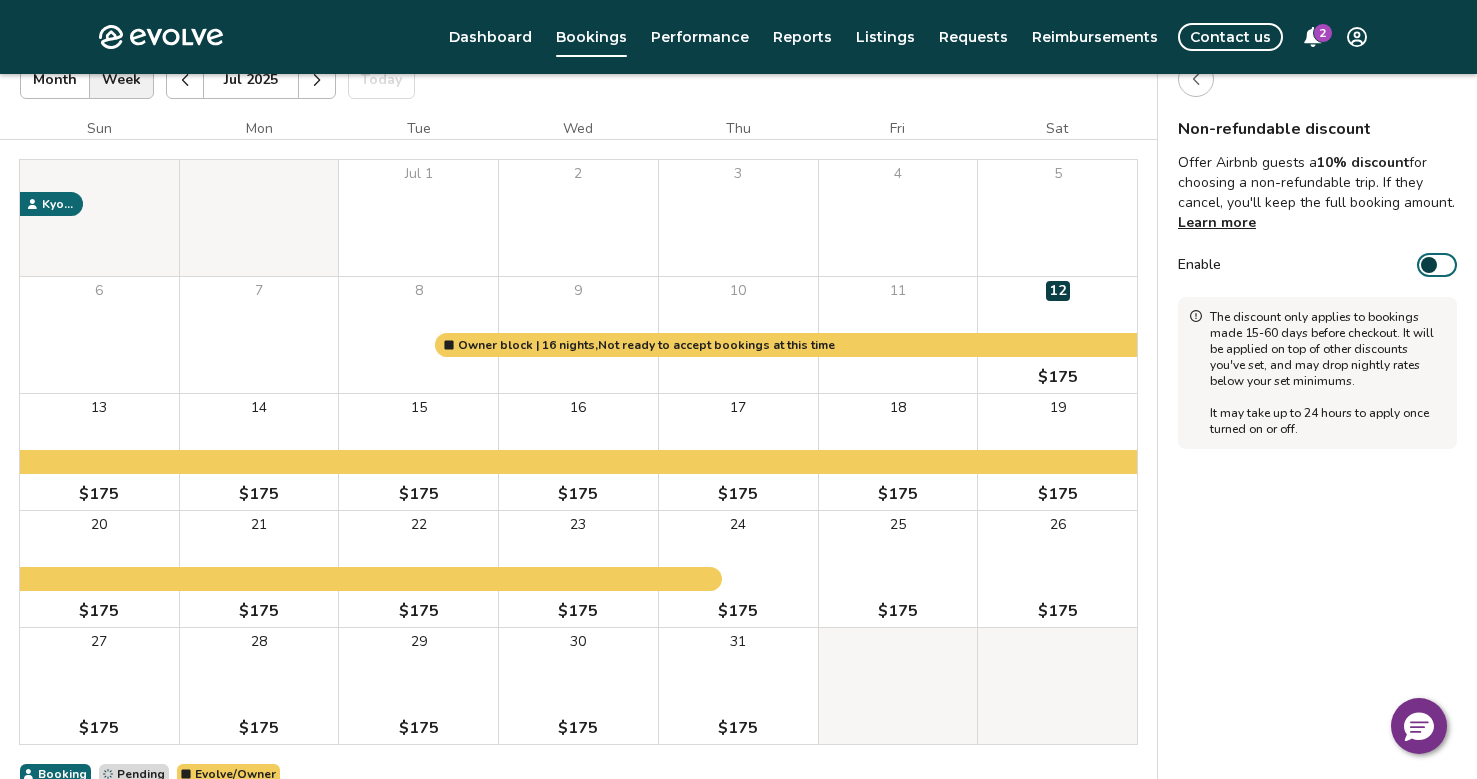 click on "Enable" at bounding box center [1437, 265] 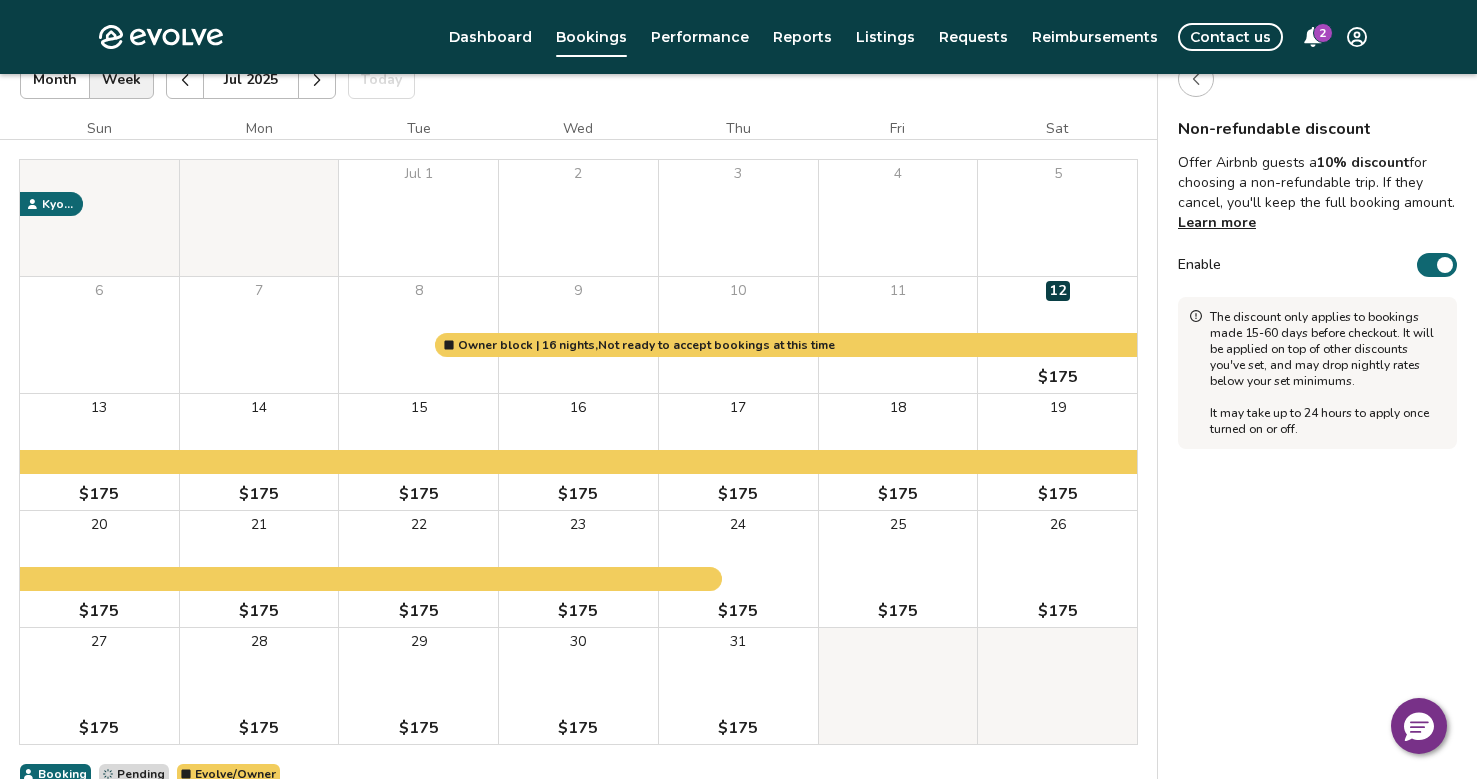 click on "Enable" at bounding box center (1437, 265) 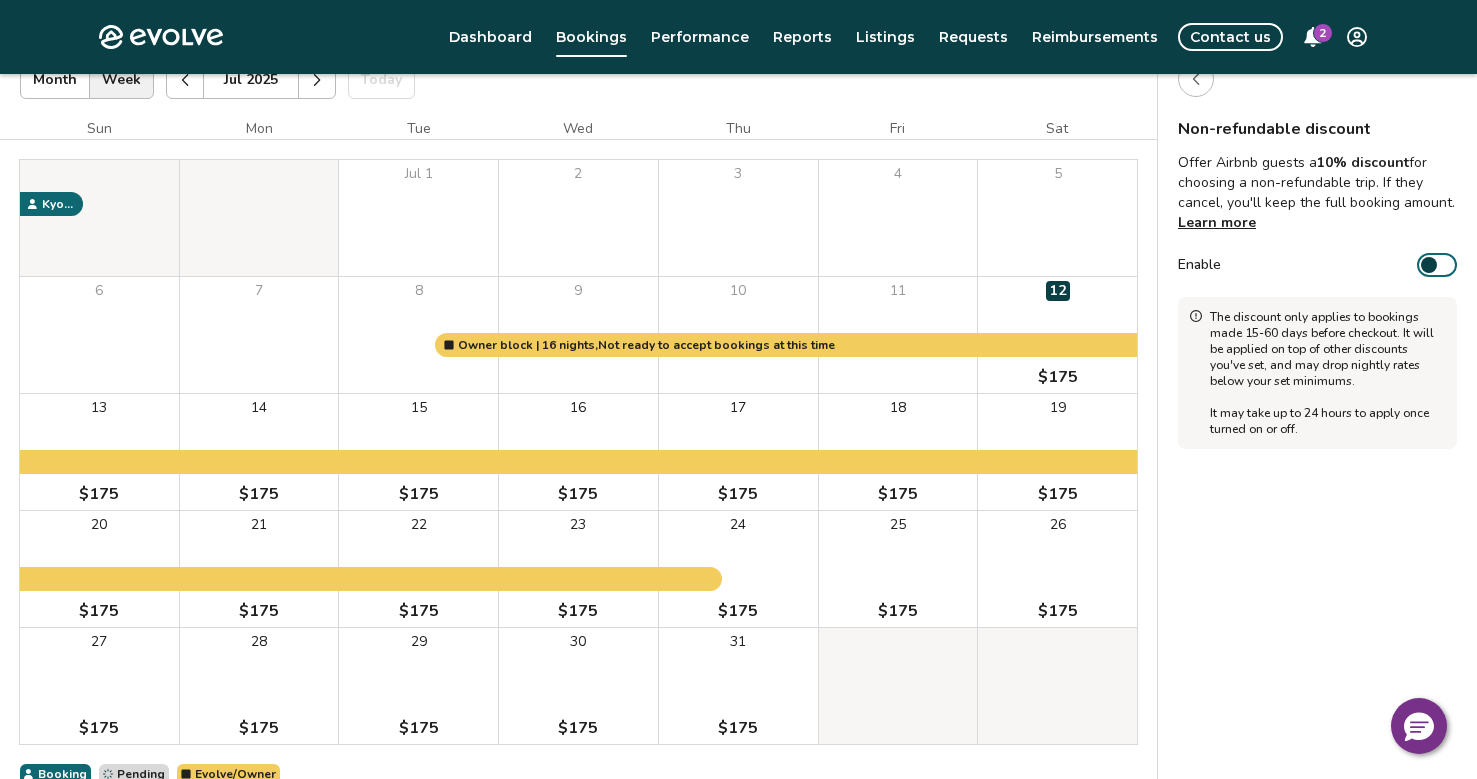 scroll, scrollTop: 63, scrollLeft: 0, axis: vertical 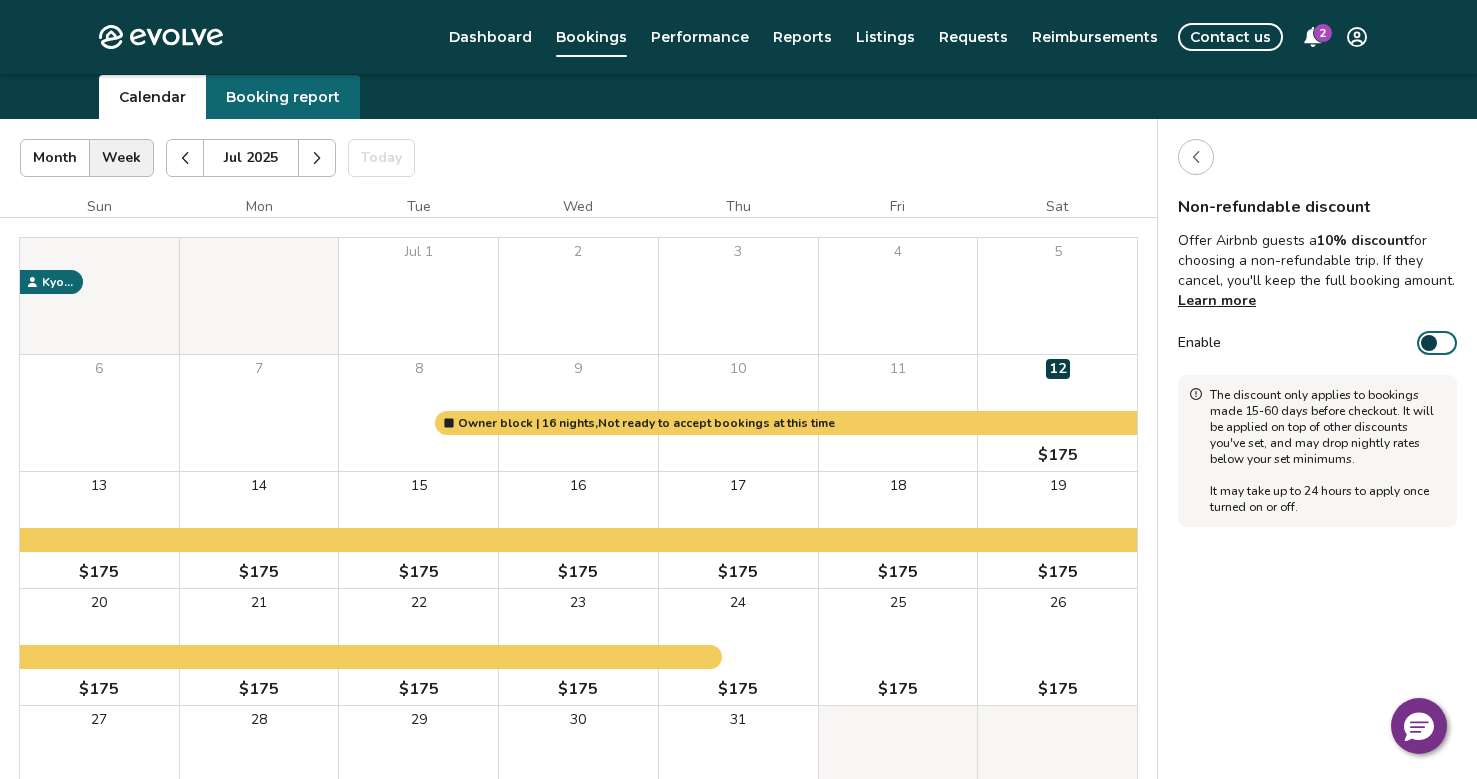 click 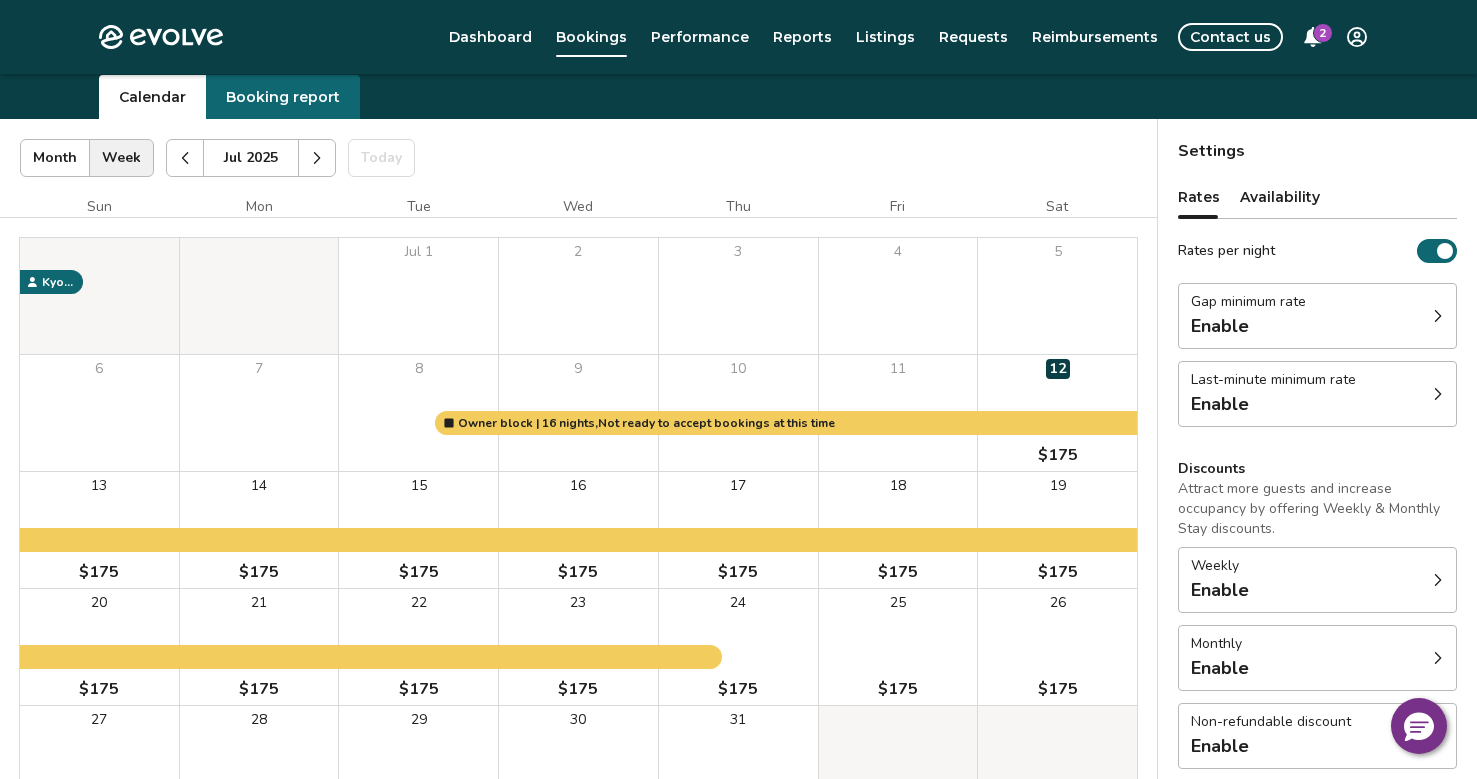 scroll, scrollTop: 255, scrollLeft: 0, axis: vertical 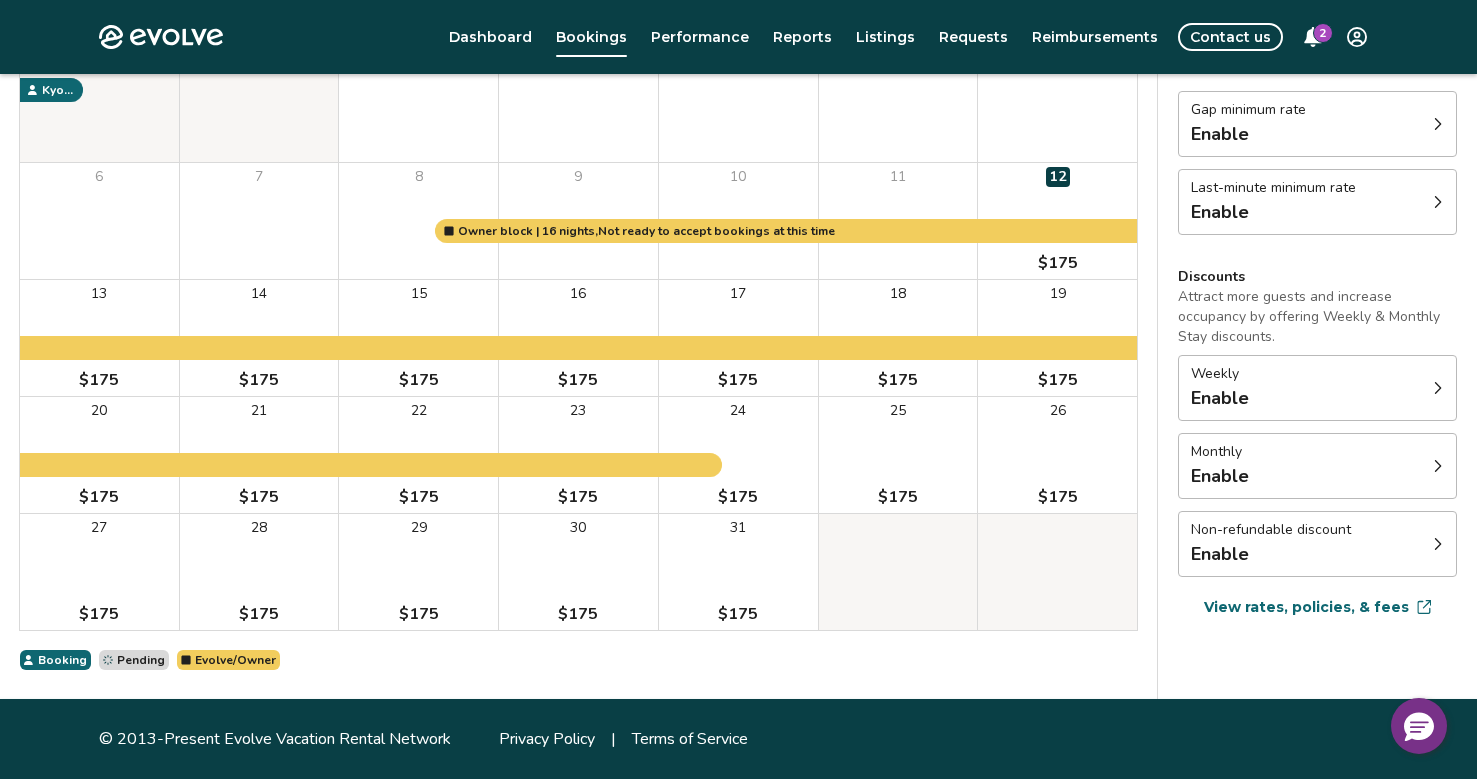 click 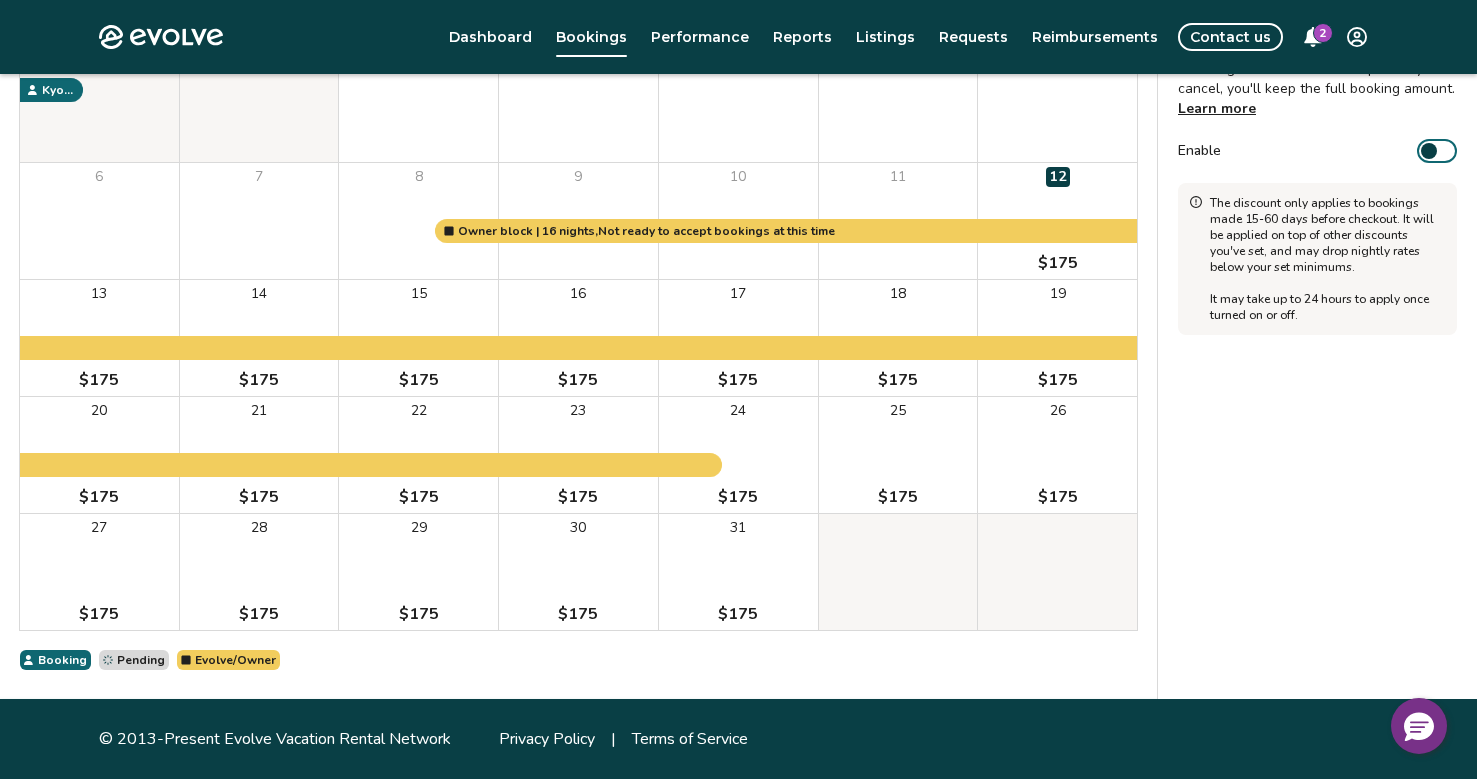 scroll, scrollTop: 0, scrollLeft: 0, axis: both 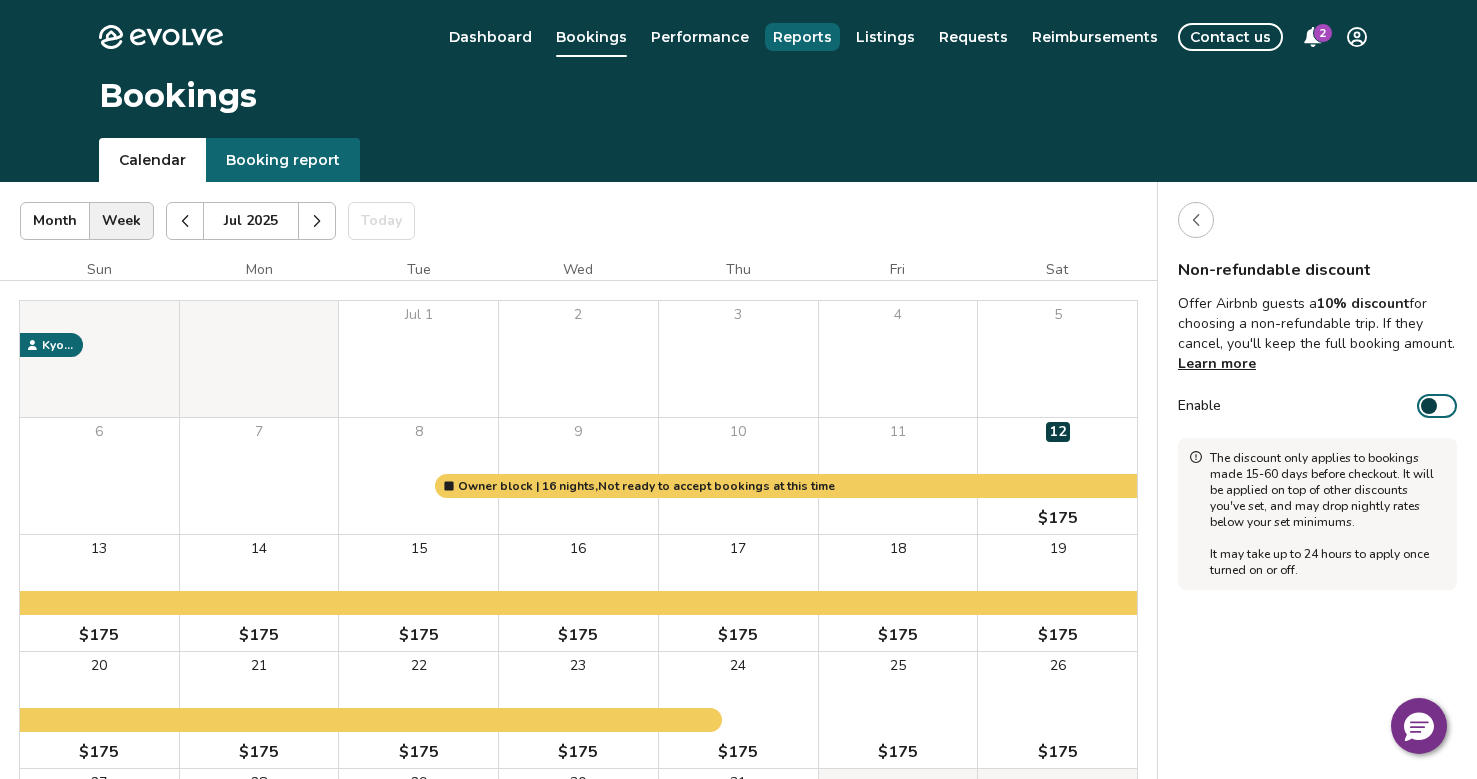 click on "Reports" at bounding box center (802, 37) 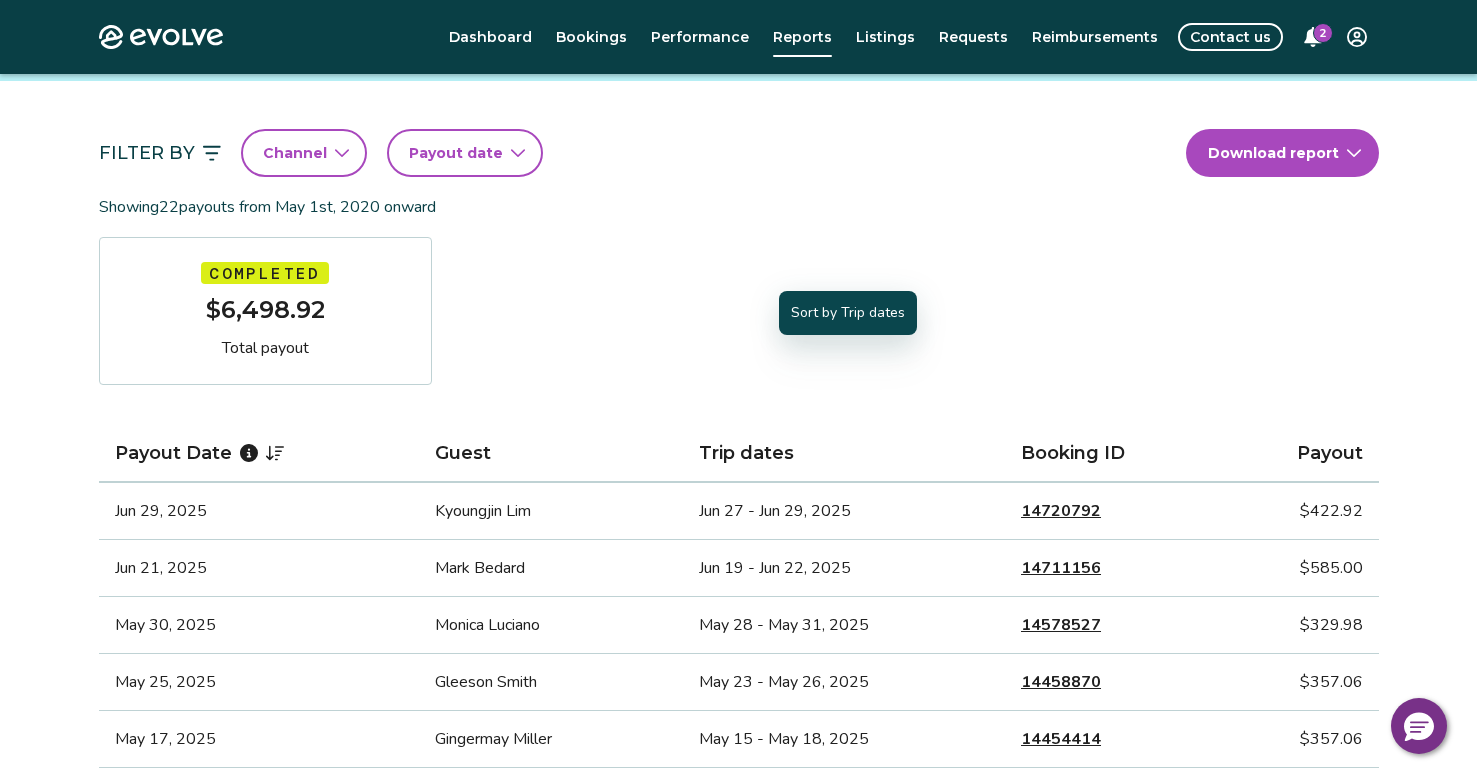 scroll, scrollTop: 152, scrollLeft: 0, axis: vertical 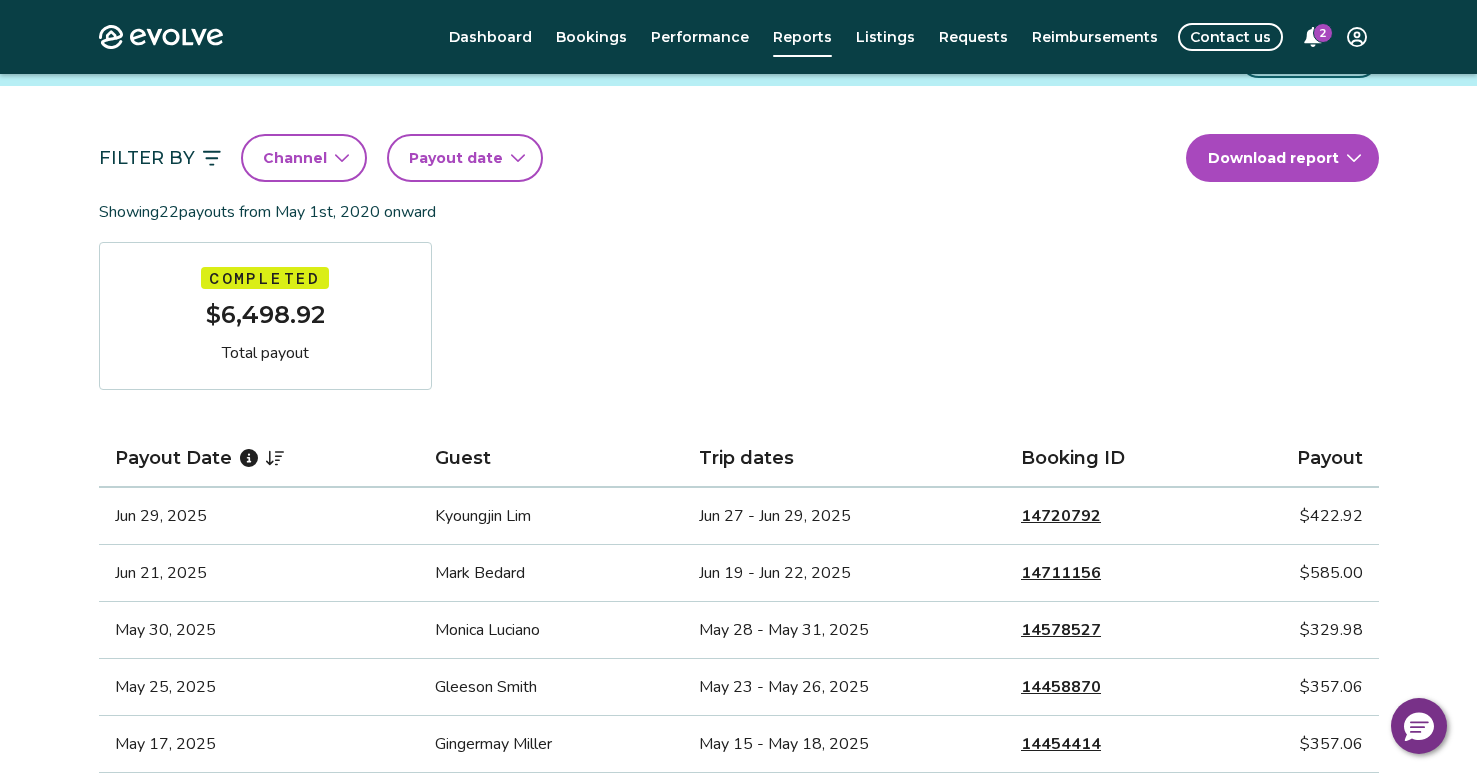 click 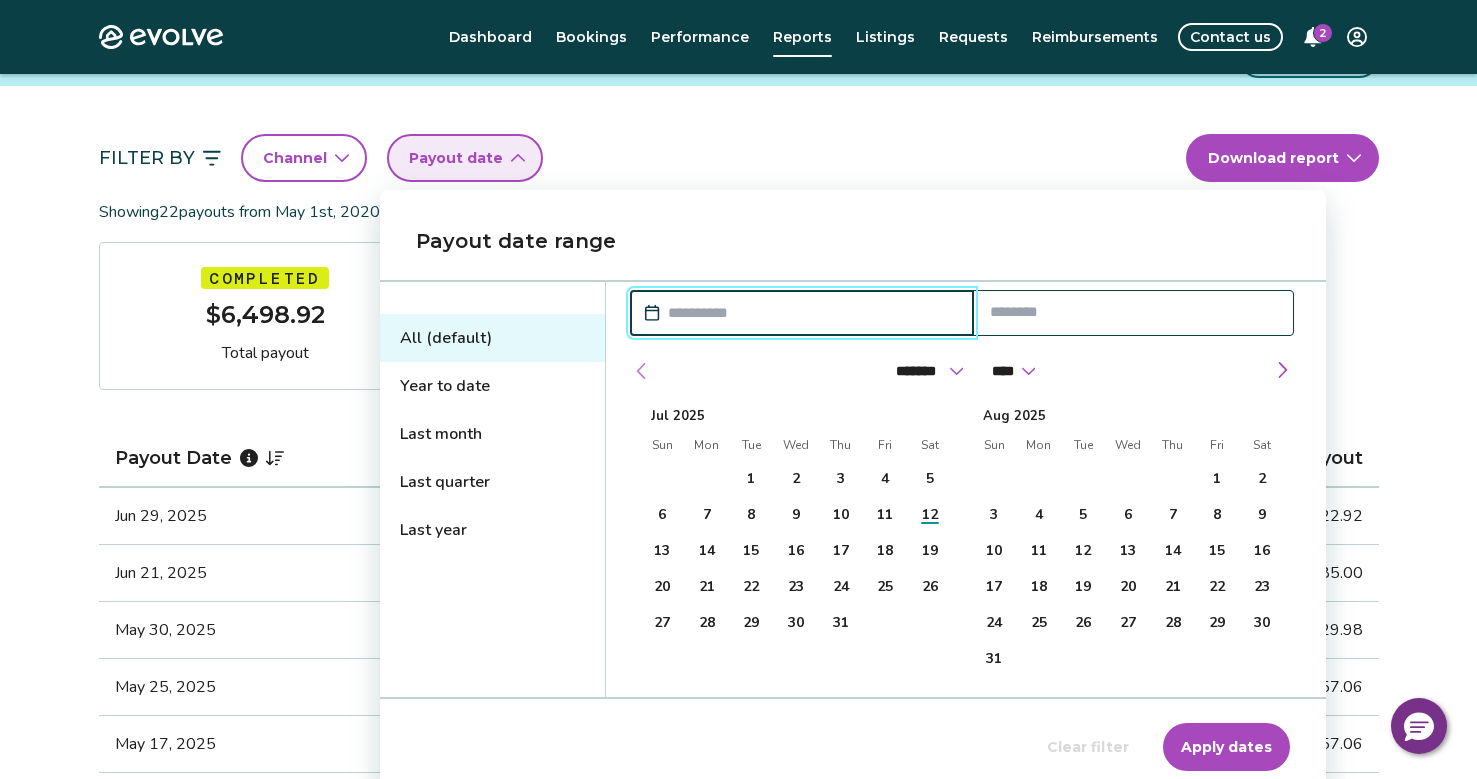 click at bounding box center (642, 371) 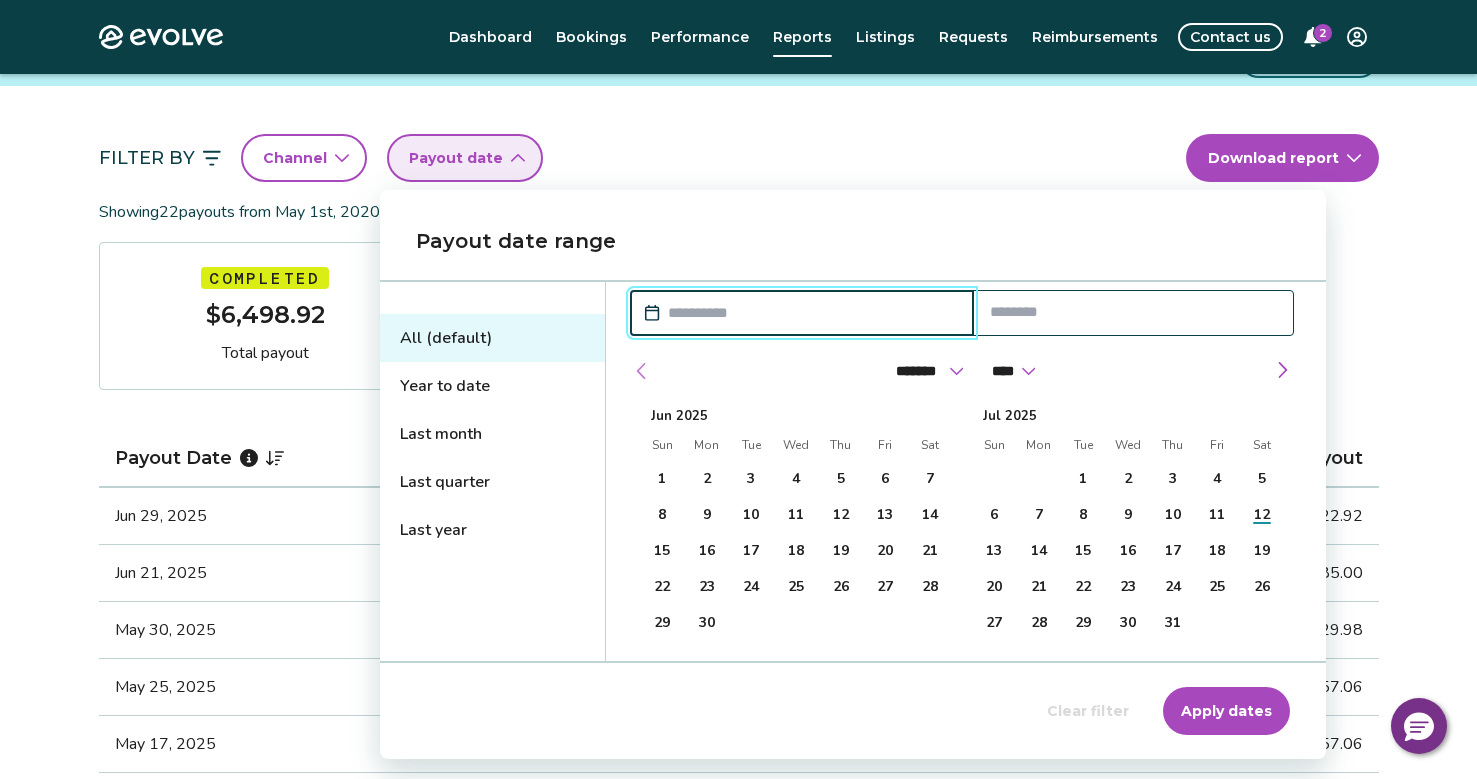 click at bounding box center [642, 371] 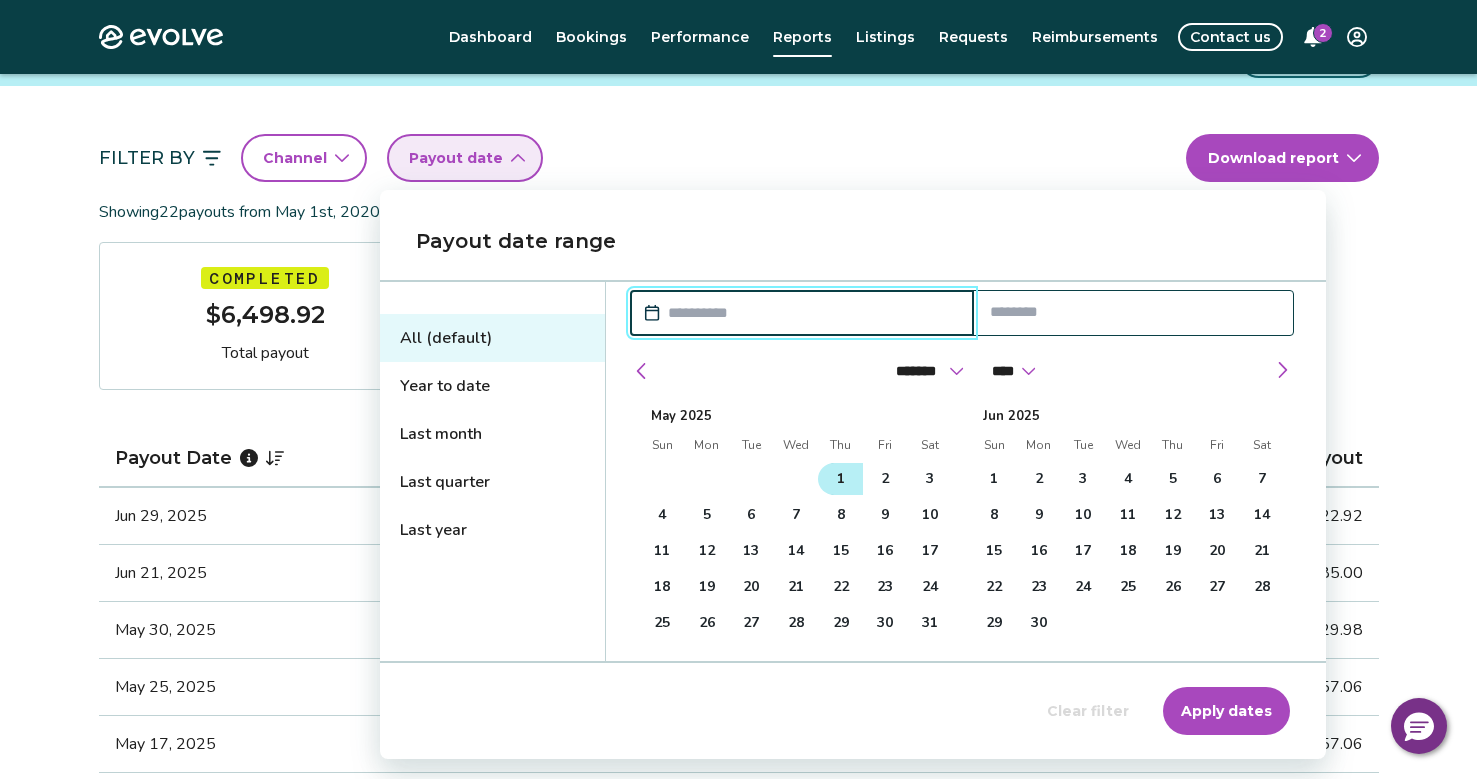 click on "1" at bounding box center (841, 479) 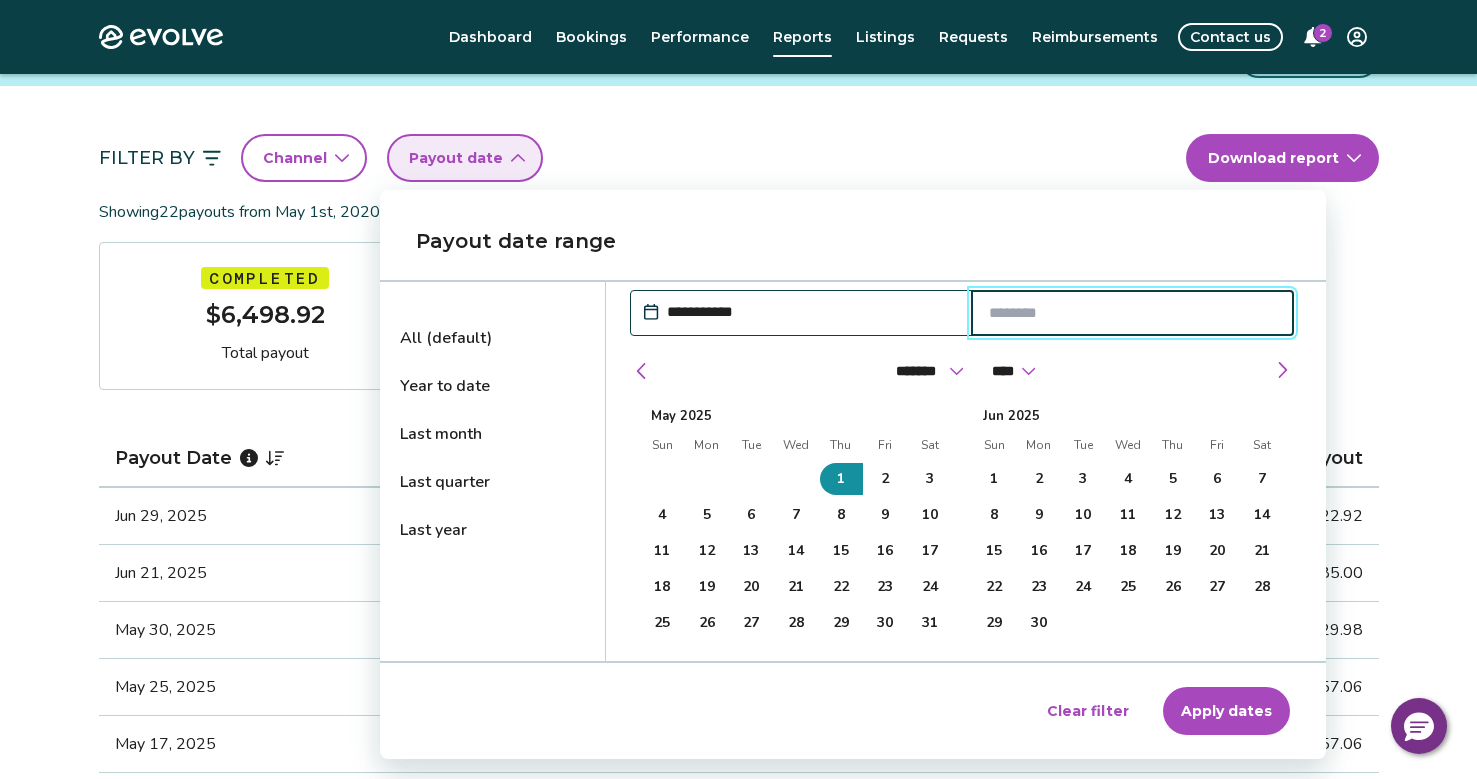 click at bounding box center (1133, 313) 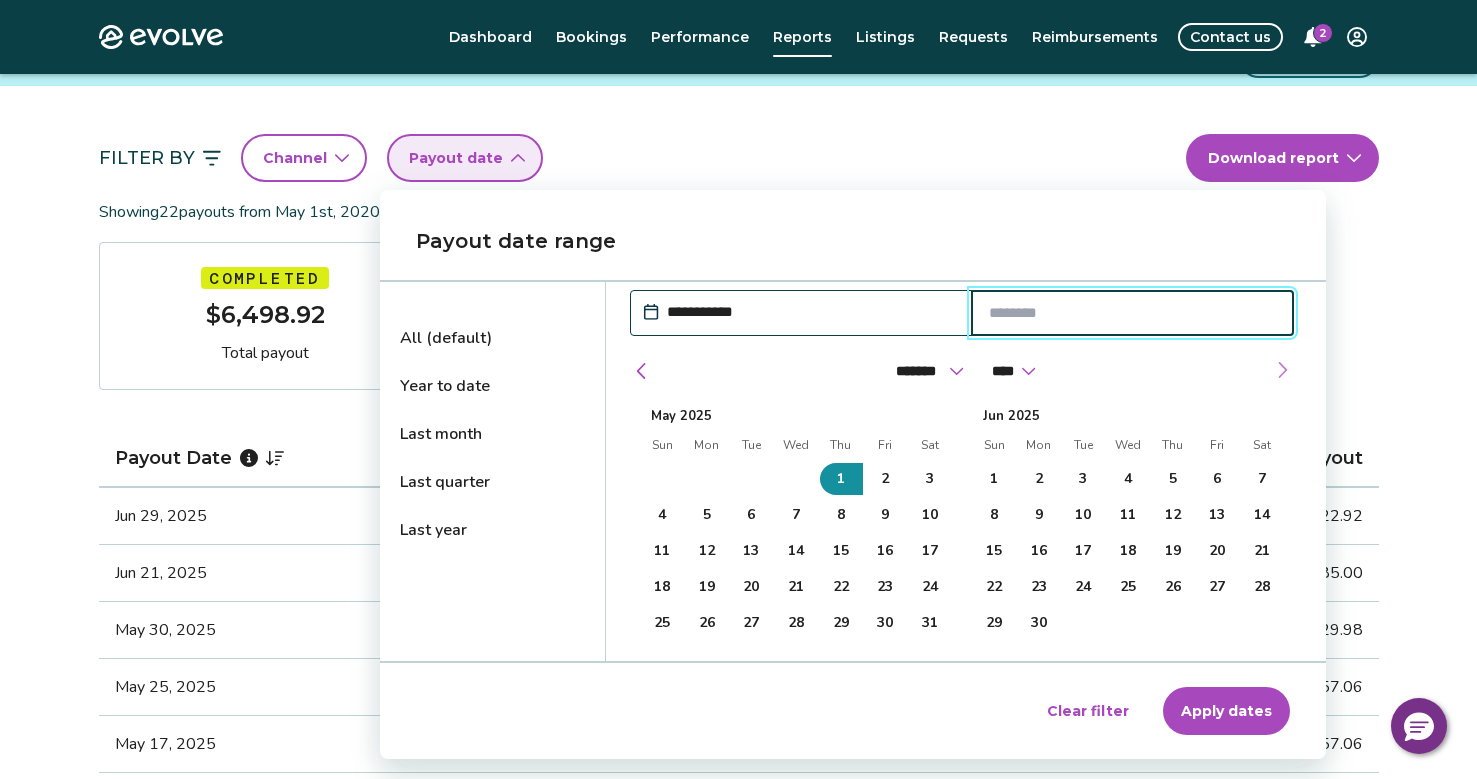 click at bounding box center [1282, 370] 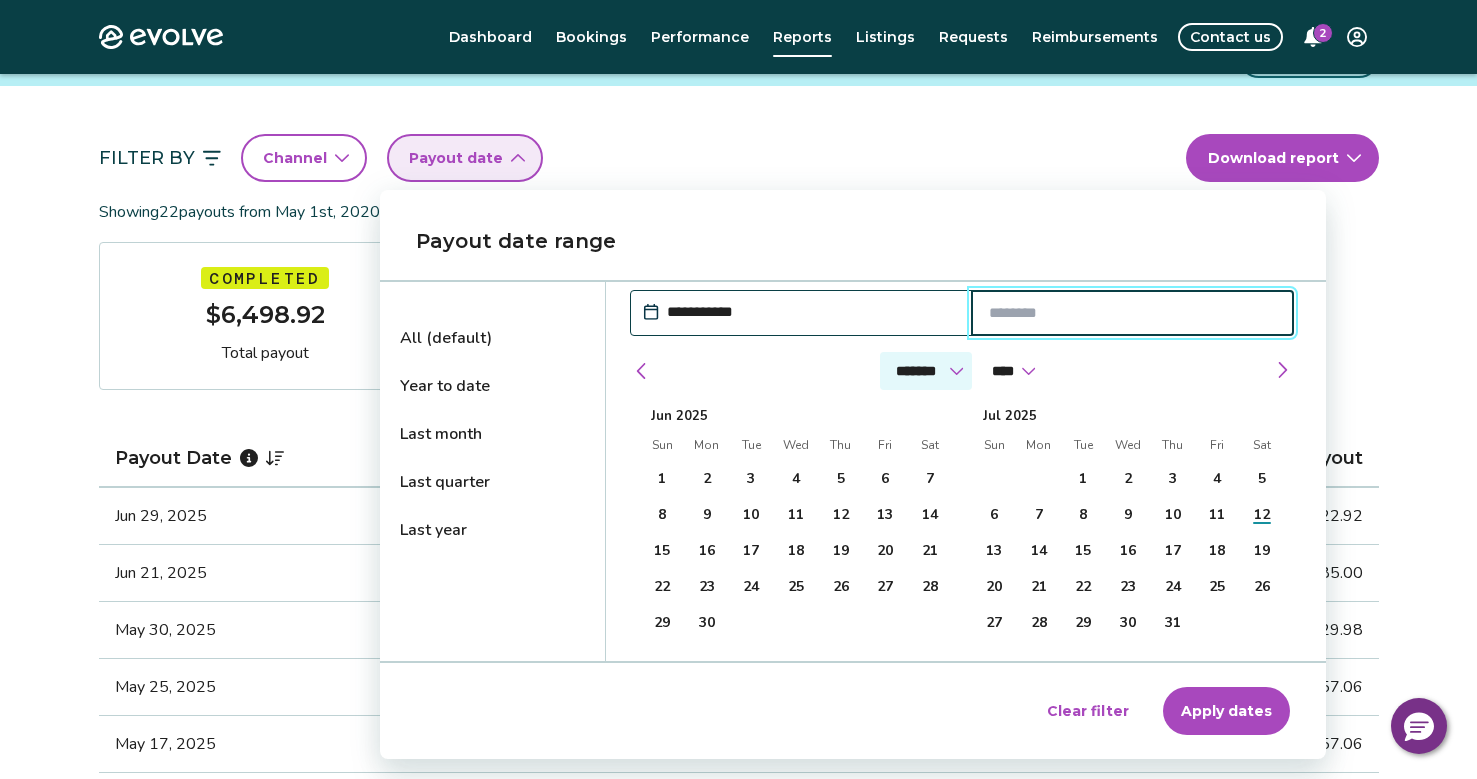 click on "******* ******** ***** ***** *** **** **** ****** ********* ******* ******** ********" at bounding box center [926, 371] 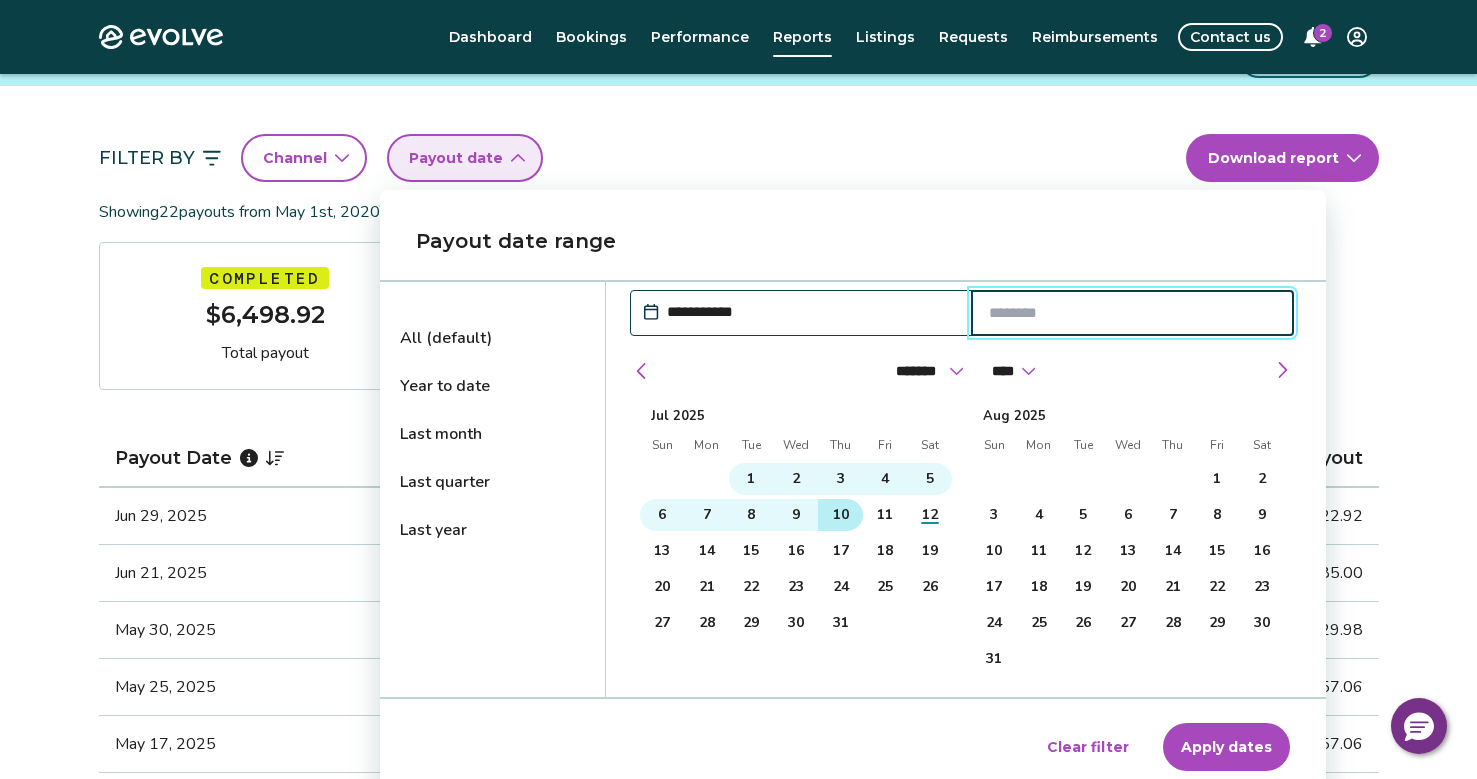 click on "10" at bounding box center [841, 515] 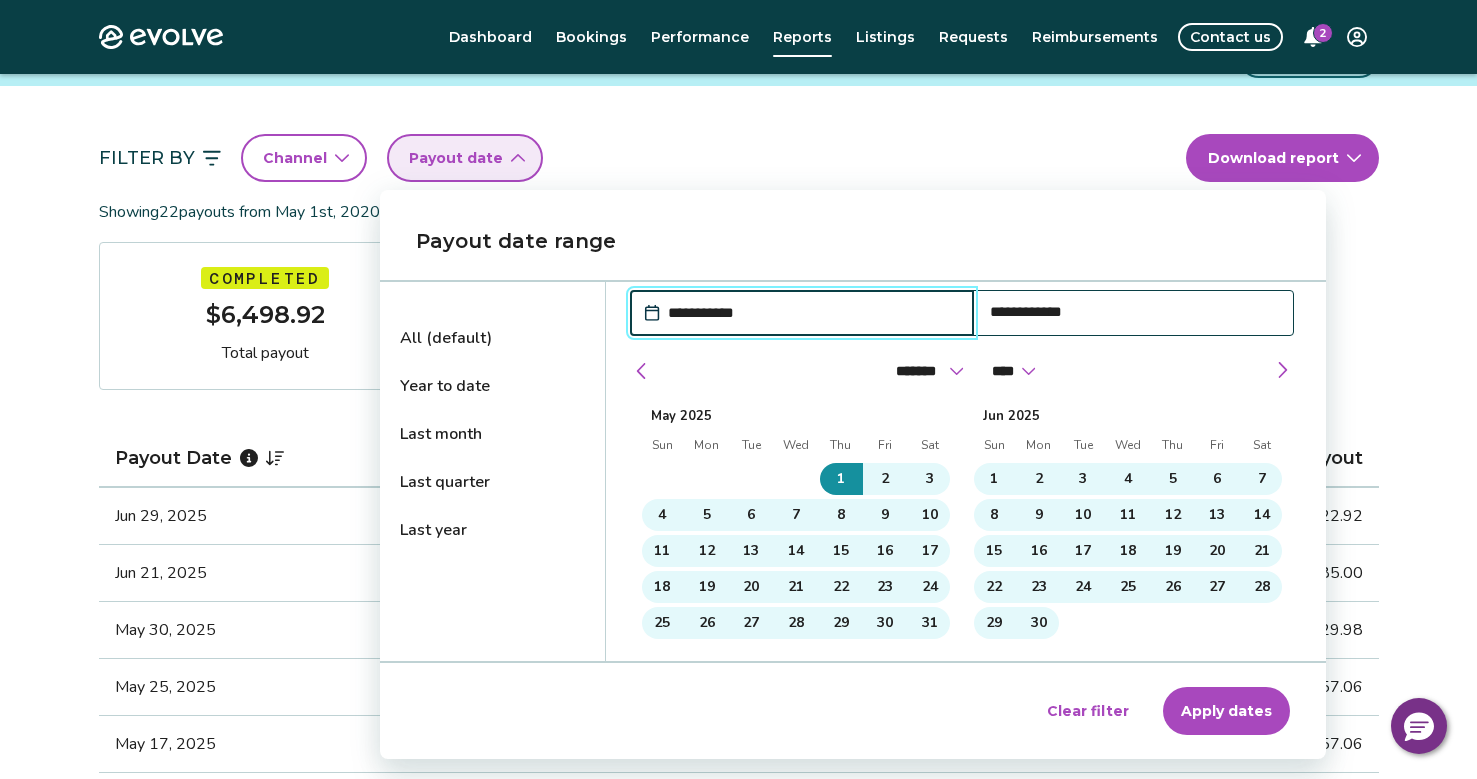 click on "Apply dates" at bounding box center [1226, 711] 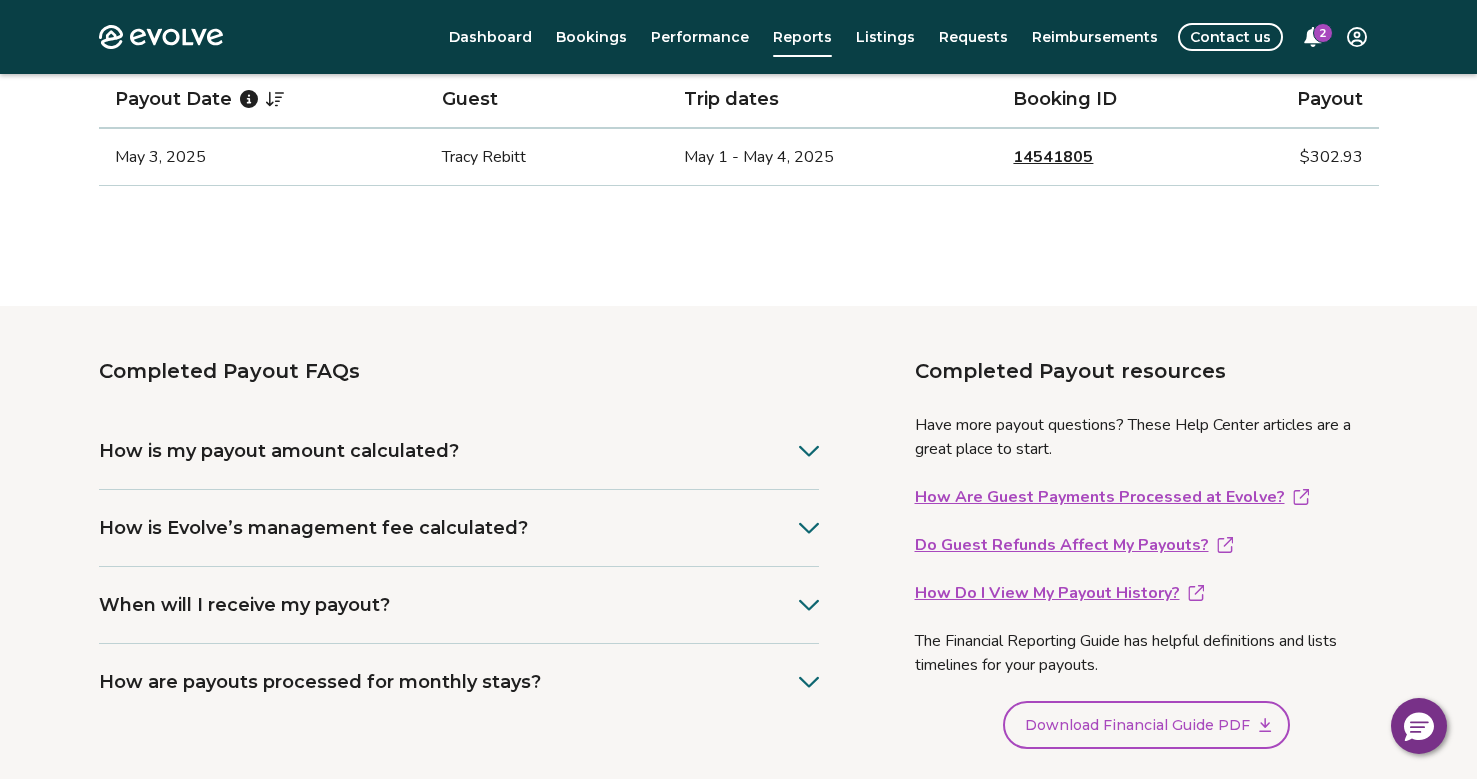 scroll, scrollTop: 878, scrollLeft: 0, axis: vertical 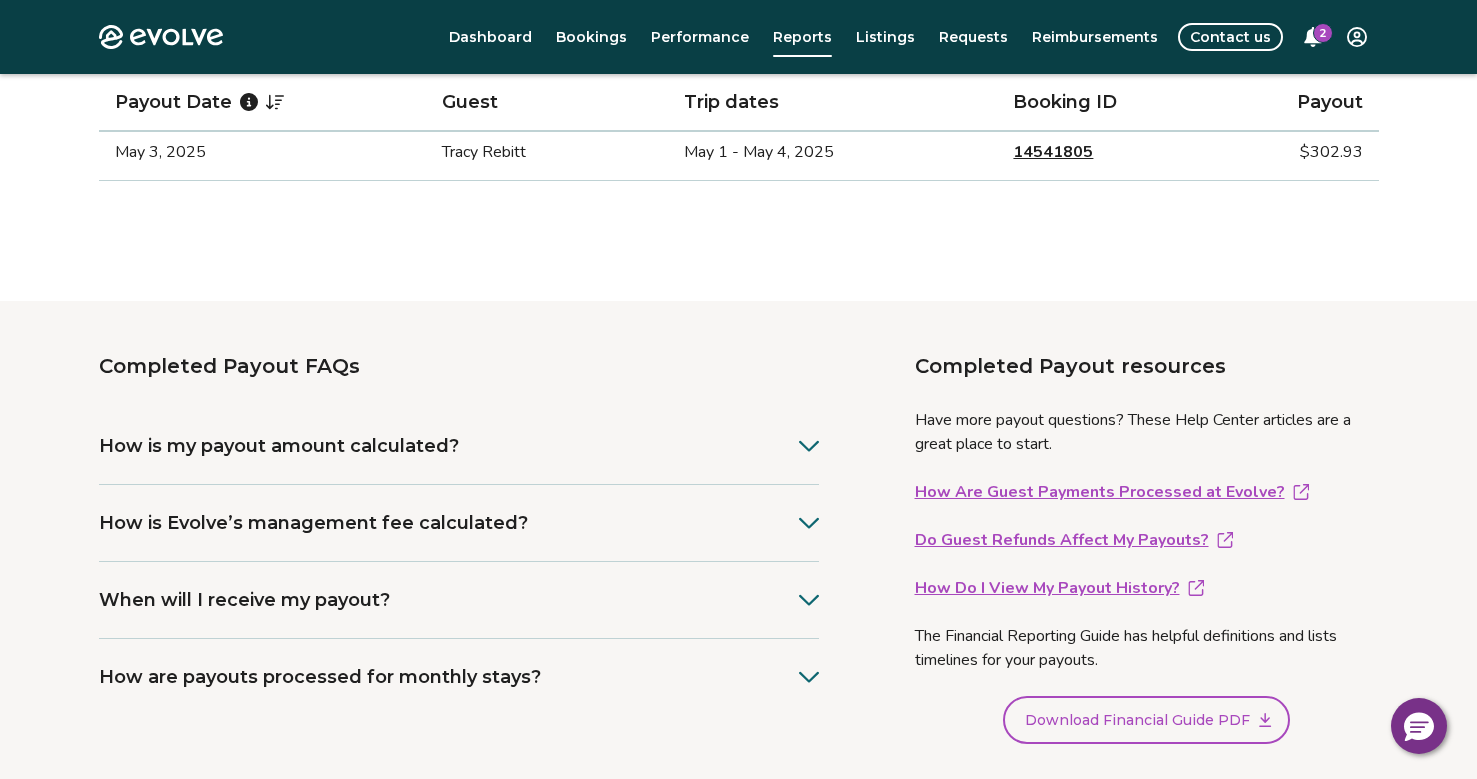 drag, startPoint x: 1081, startPoint y: 335, endPoint x: 977, endPoint y: 209, distance: 163.37686 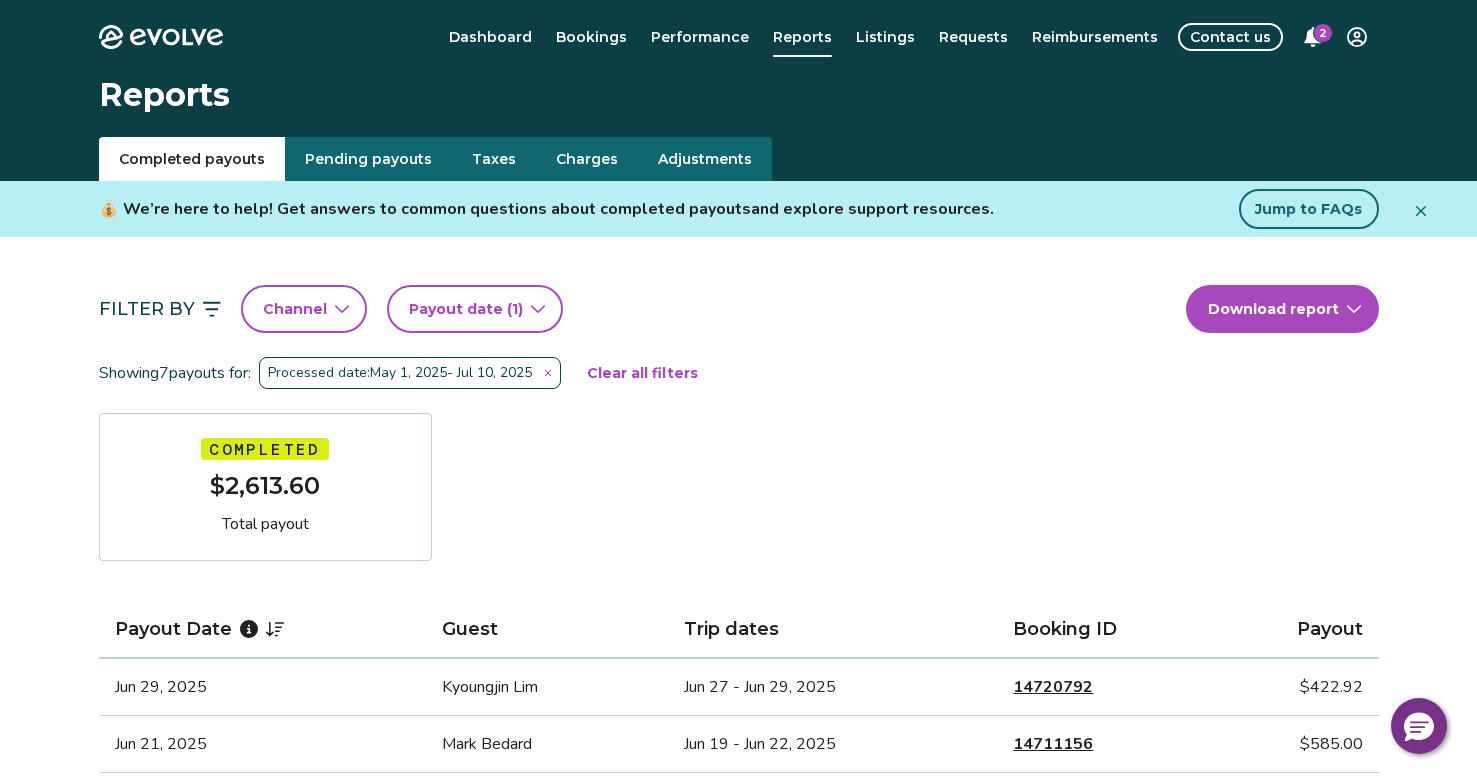 scroll, scrollTop: 0, scrollLeft: 0, axis: both 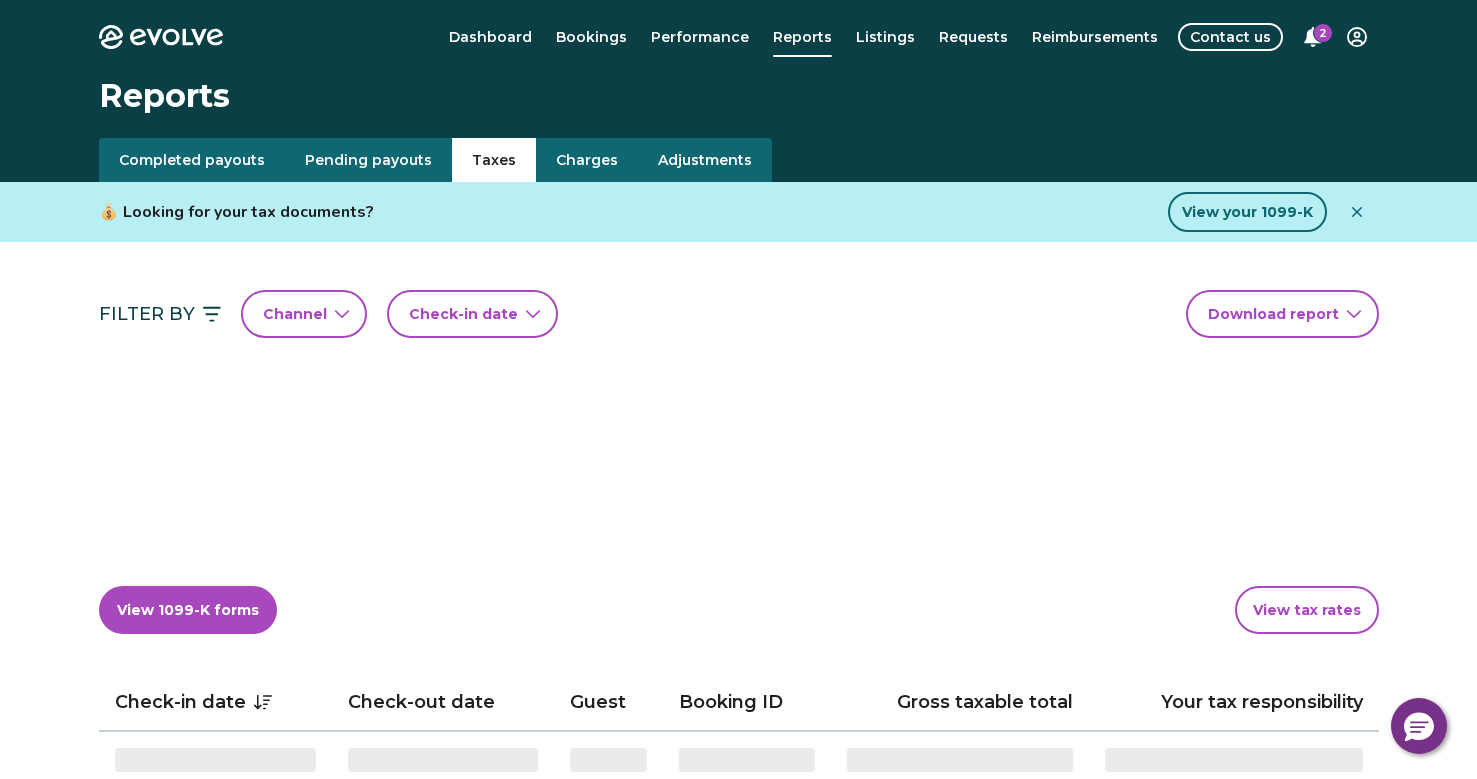 click on "Taxes" at bounding box center (494, 160) 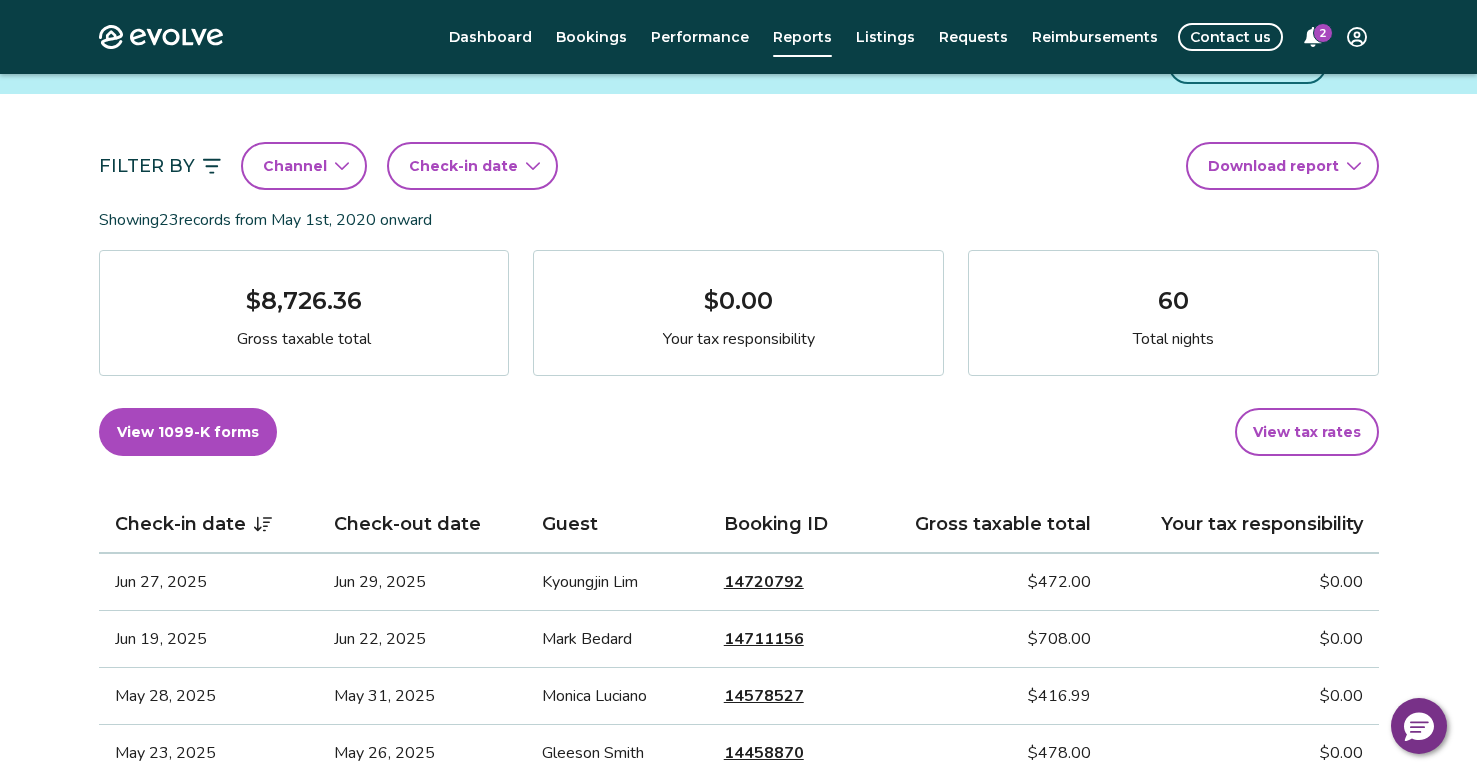 scroll, scrollTop: 147, scrollLeft: 0, axis: vertical 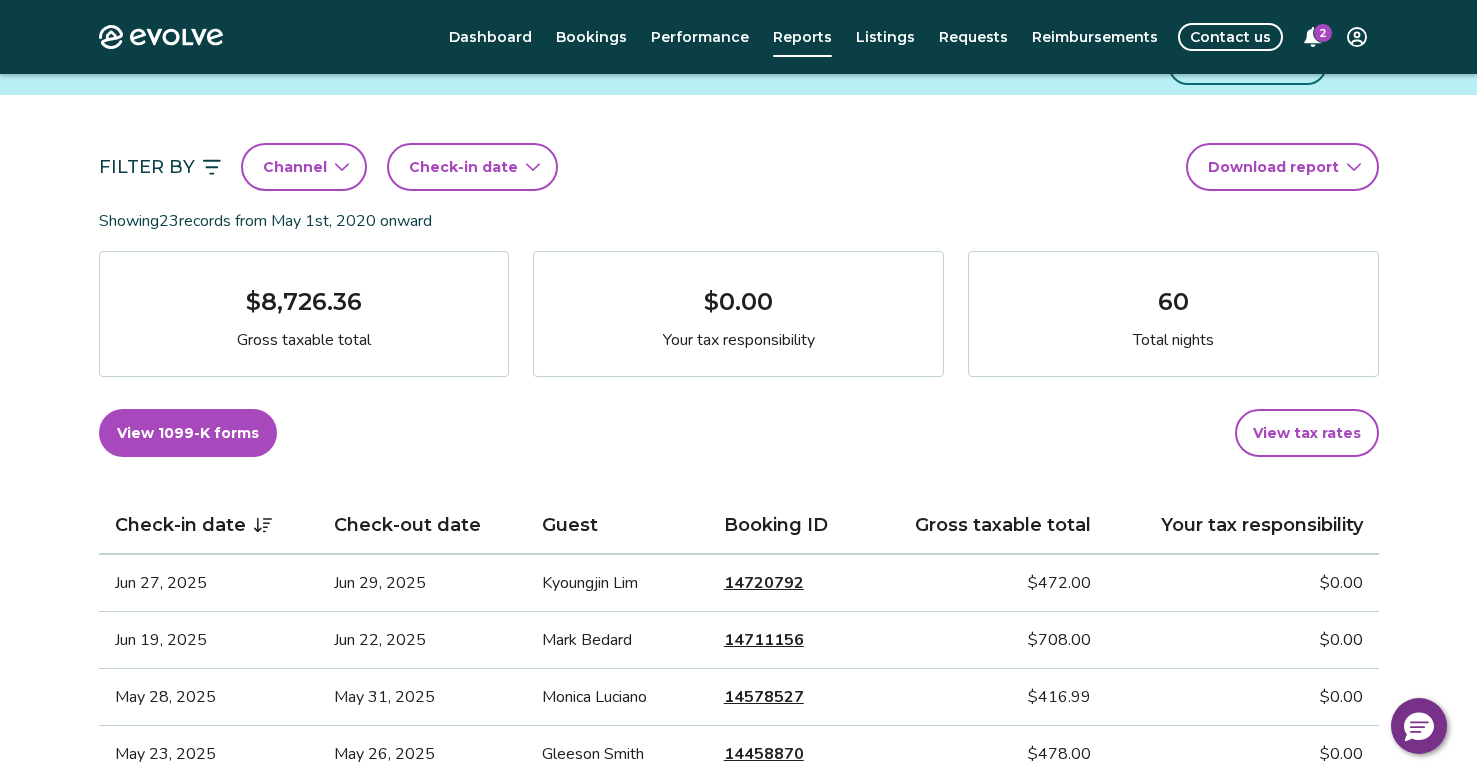 click on "View tax rates" at bounding box center (1307, 433) 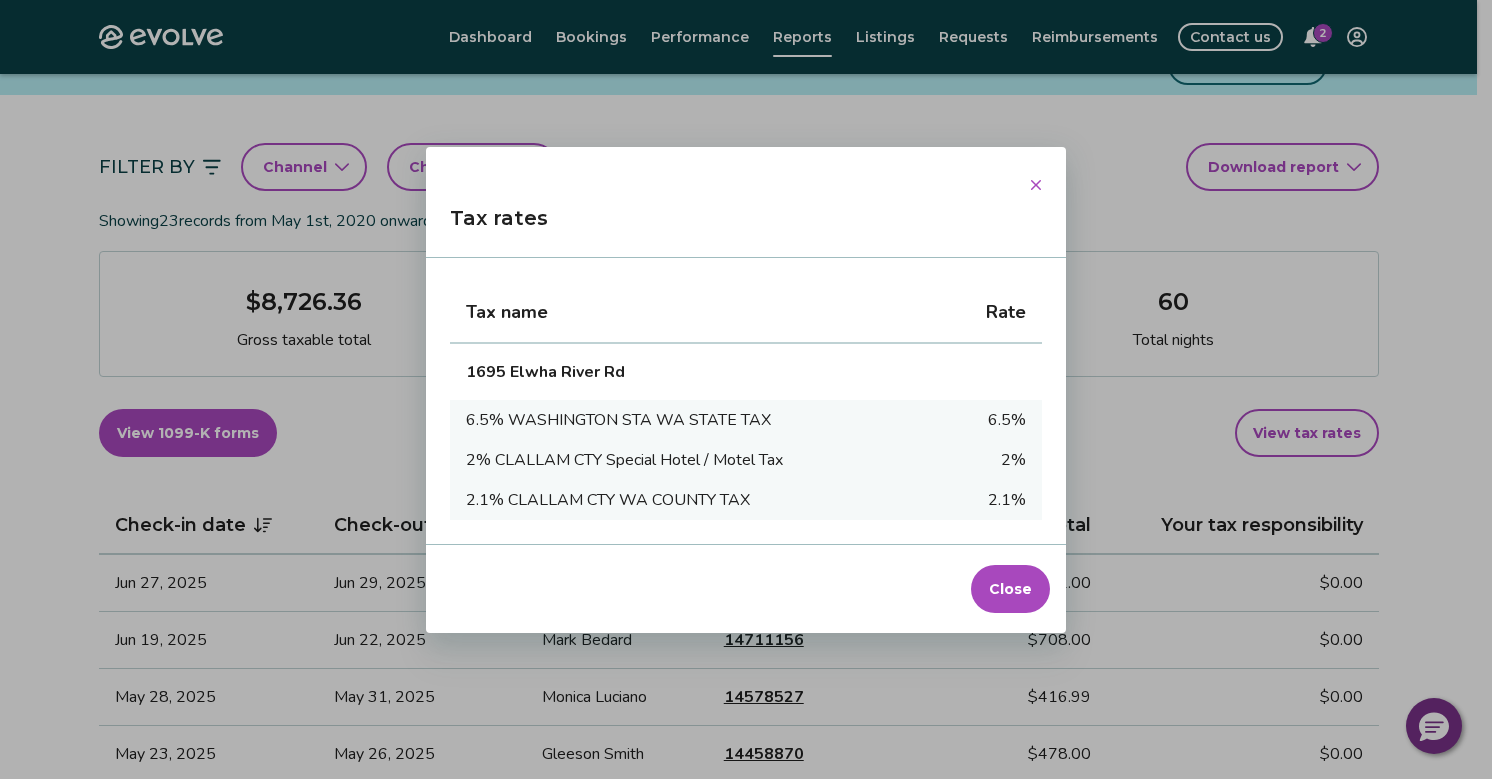 click on "Close" at bounding box center [1010, 589] 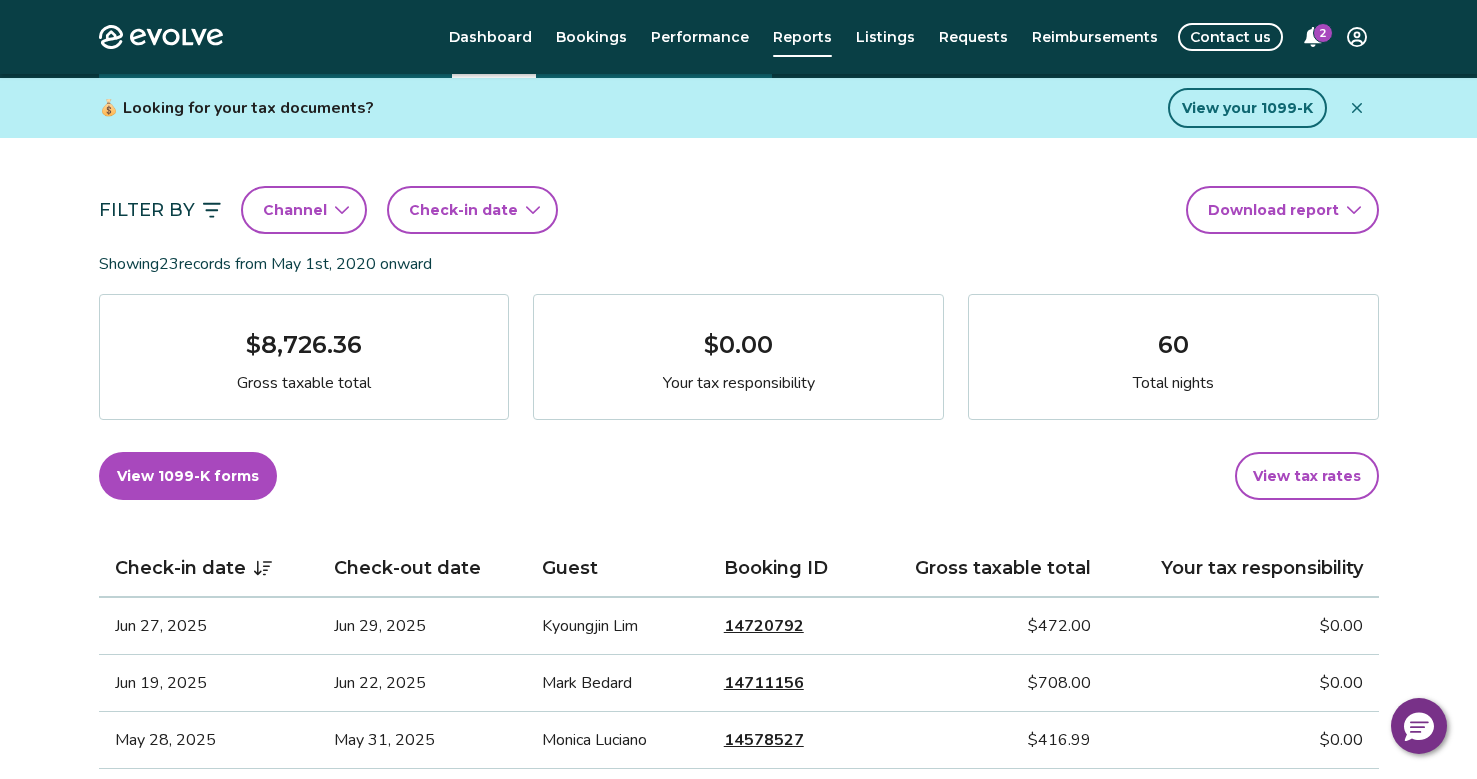 scroll, scrollTop: 105, scrollLeft: 0, axis: vertical 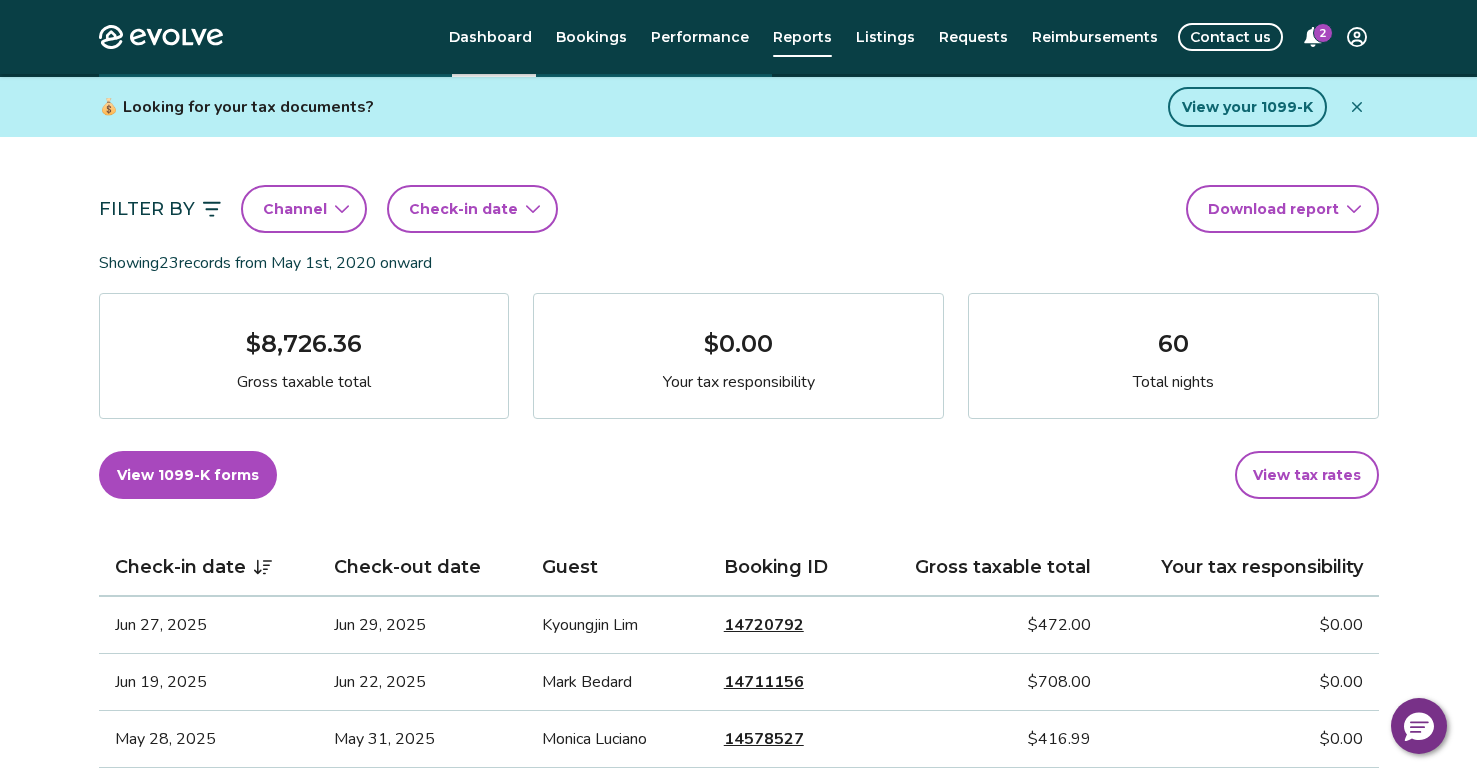 click 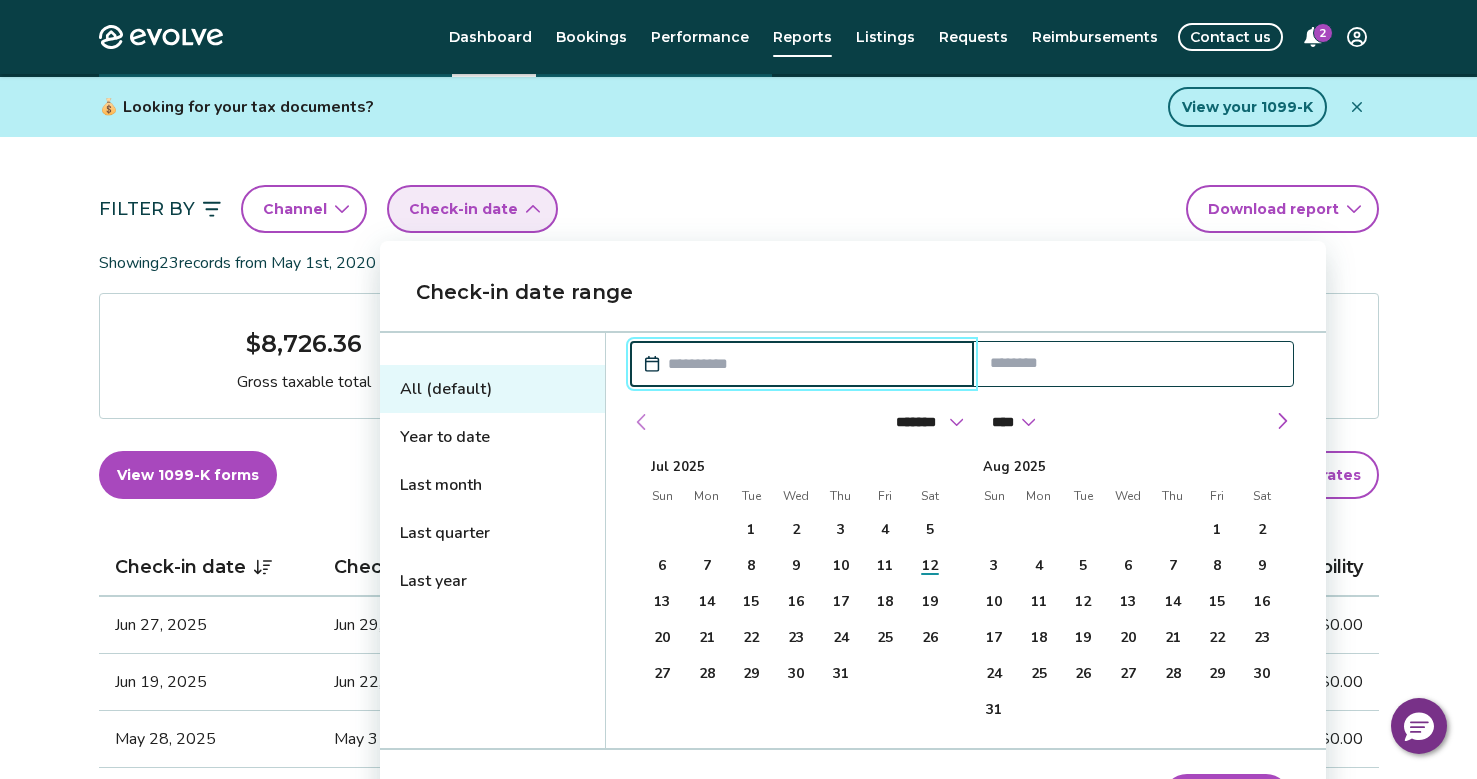 click at bounding box center (642, 422) 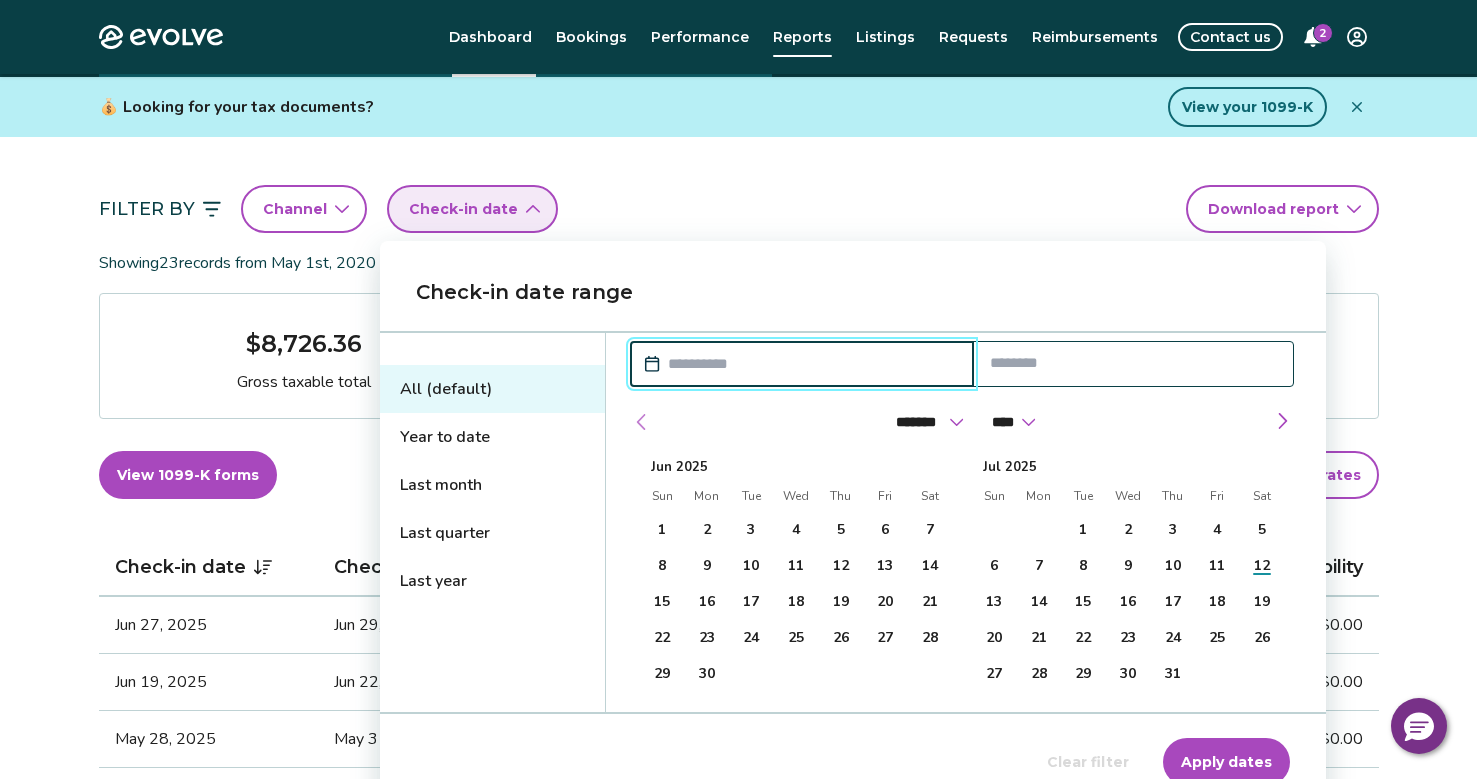 click at bounding box center [642, 422] 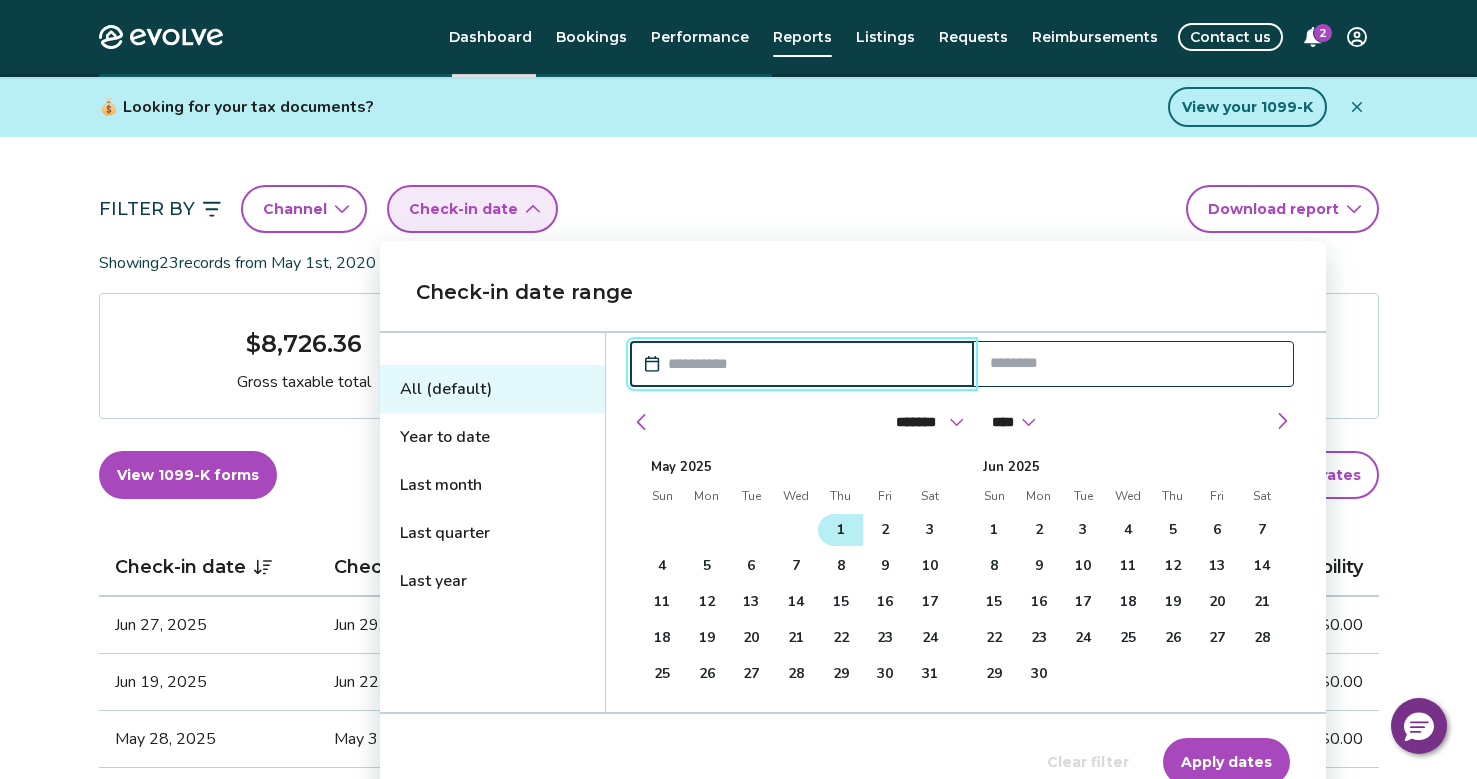 click on "1" at bounding box center [840, 530] 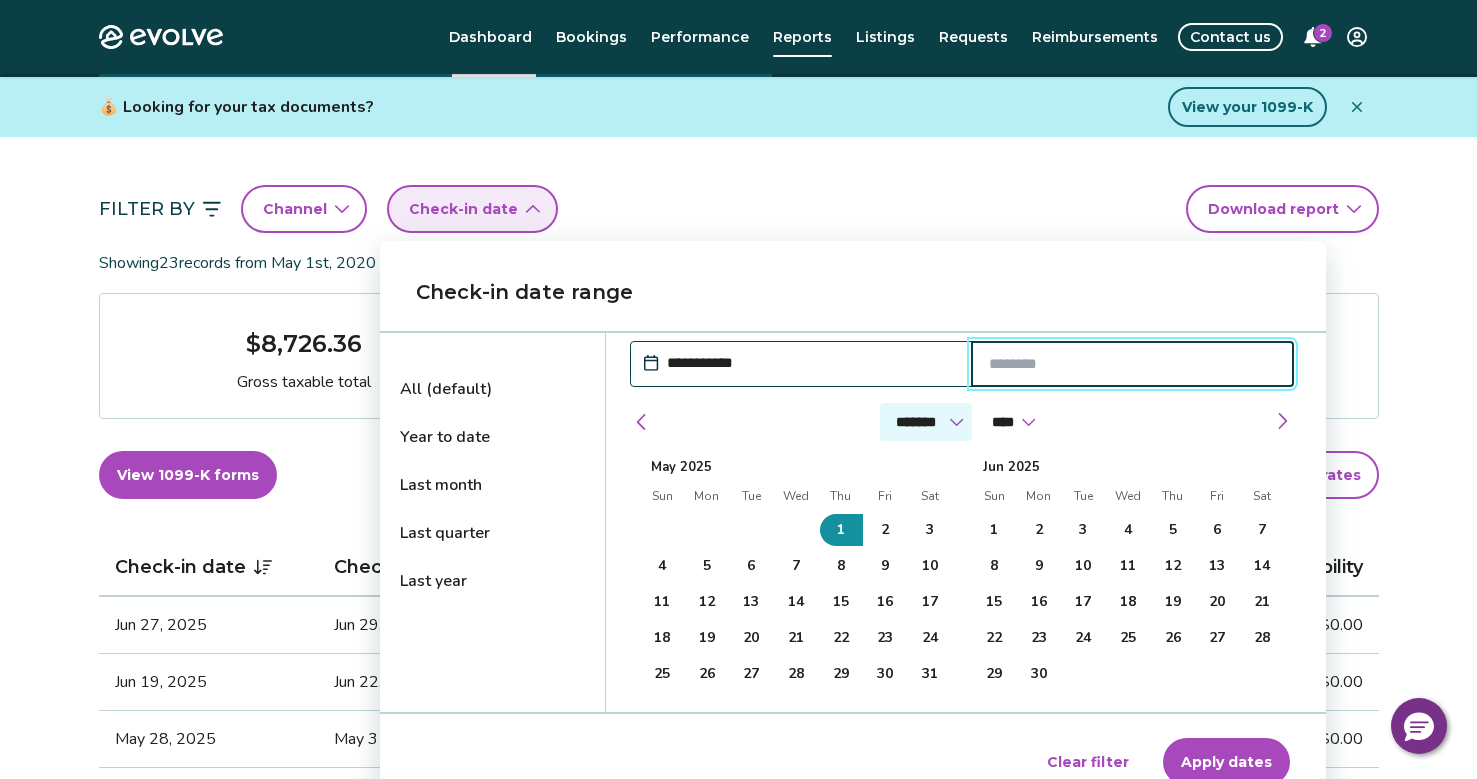 click on "******* ******** ***** ***** *** **** **** ****** ********* ******* ******** ********" at bounding box center (926, 422) 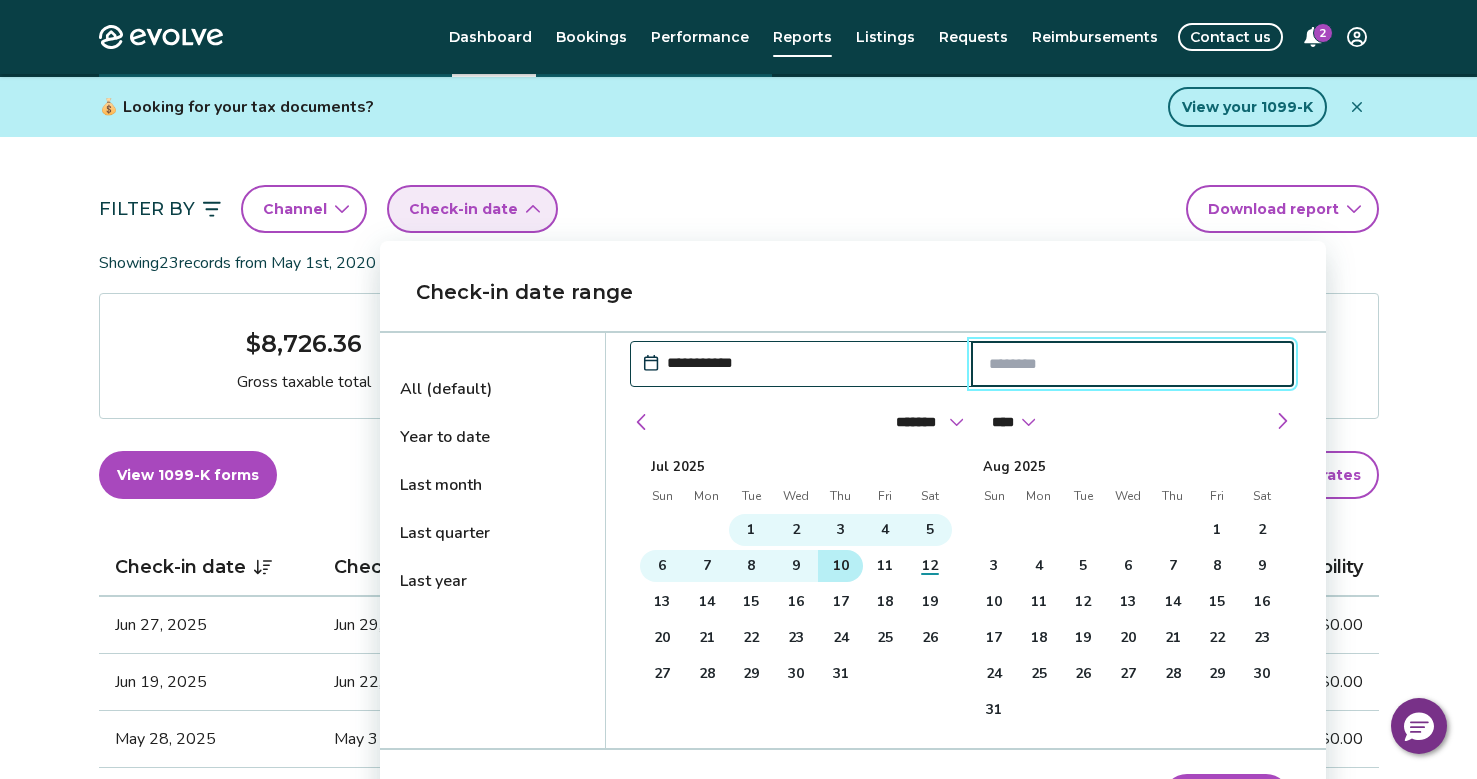 click on "10" at bounding box center [841, 566] 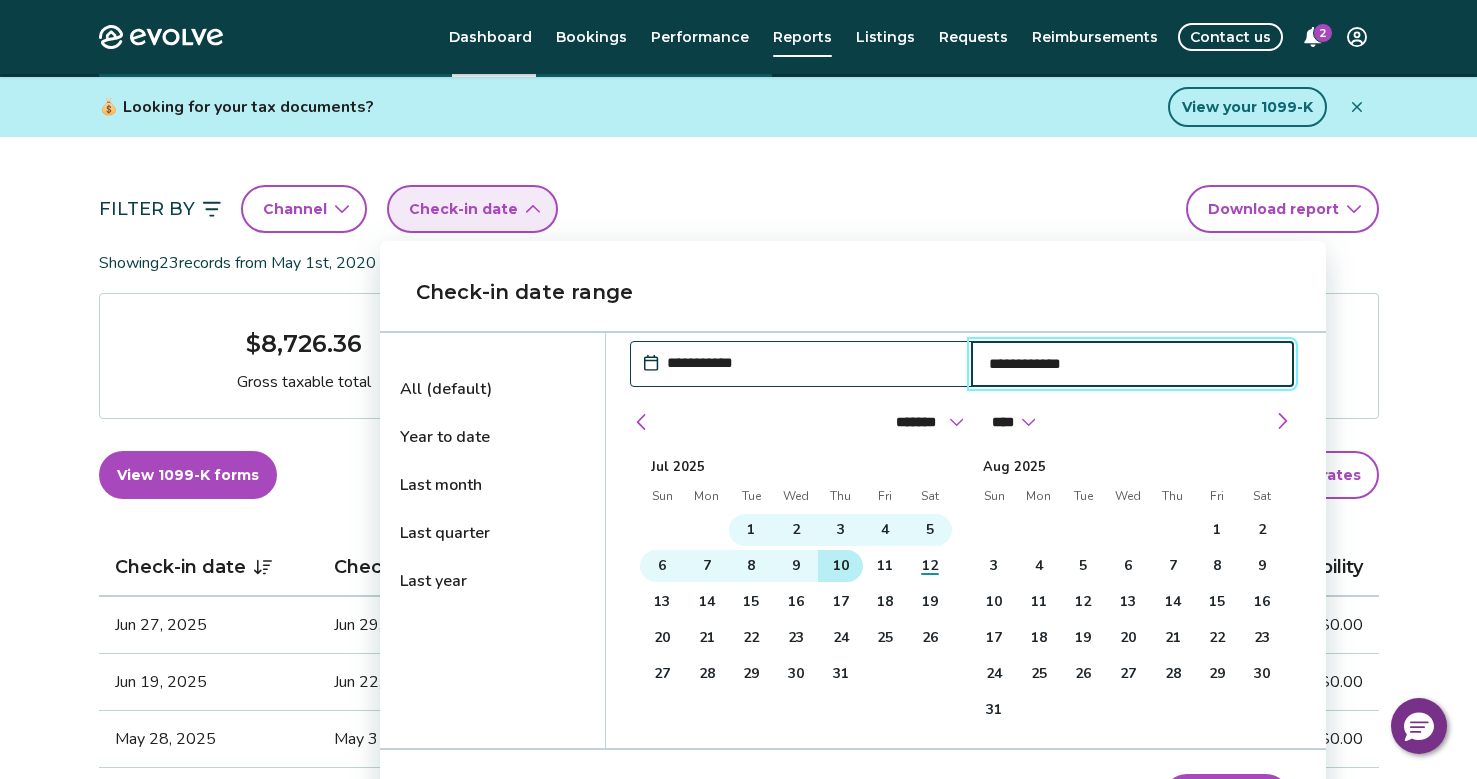 select on "*" 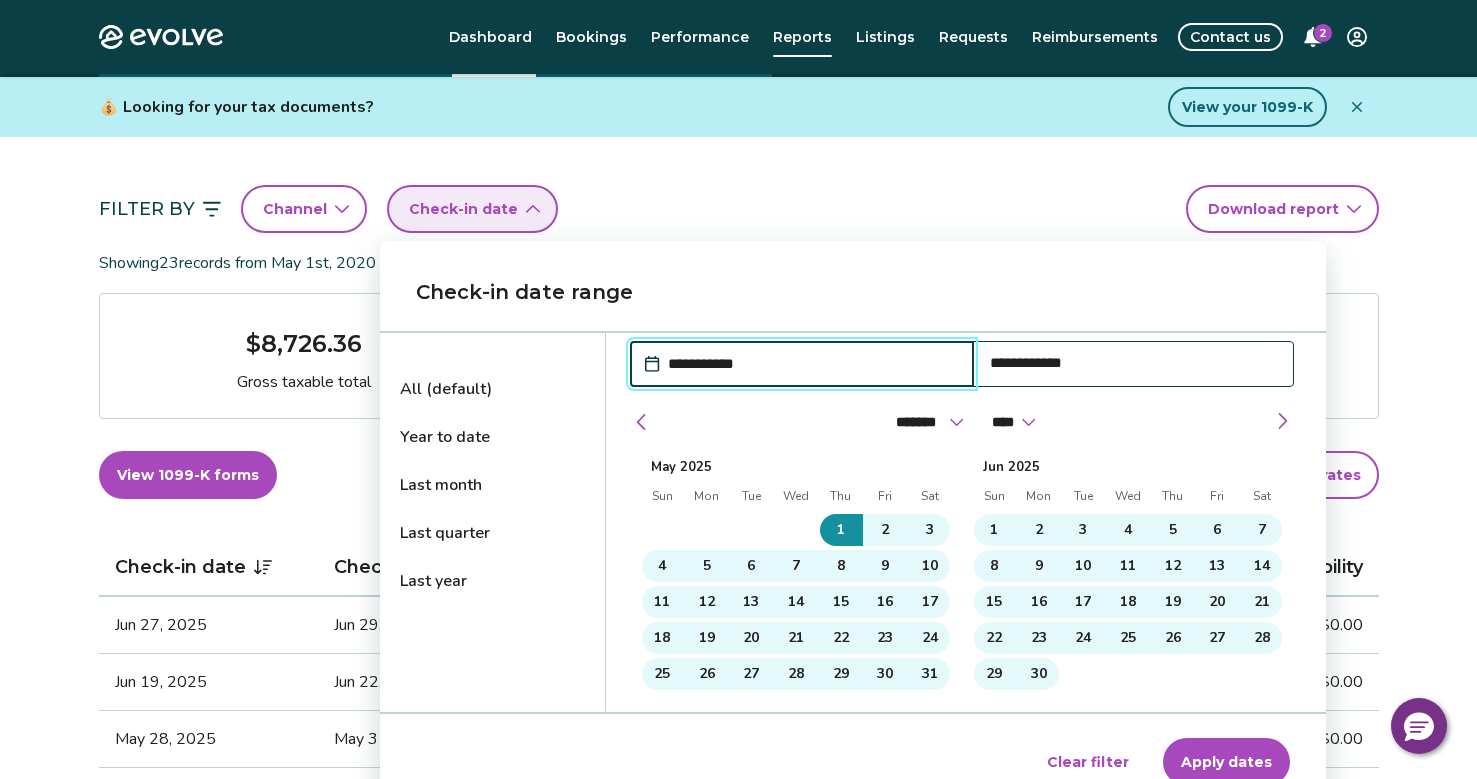 click on "Apply dates" at bounding box center (1226, 762) 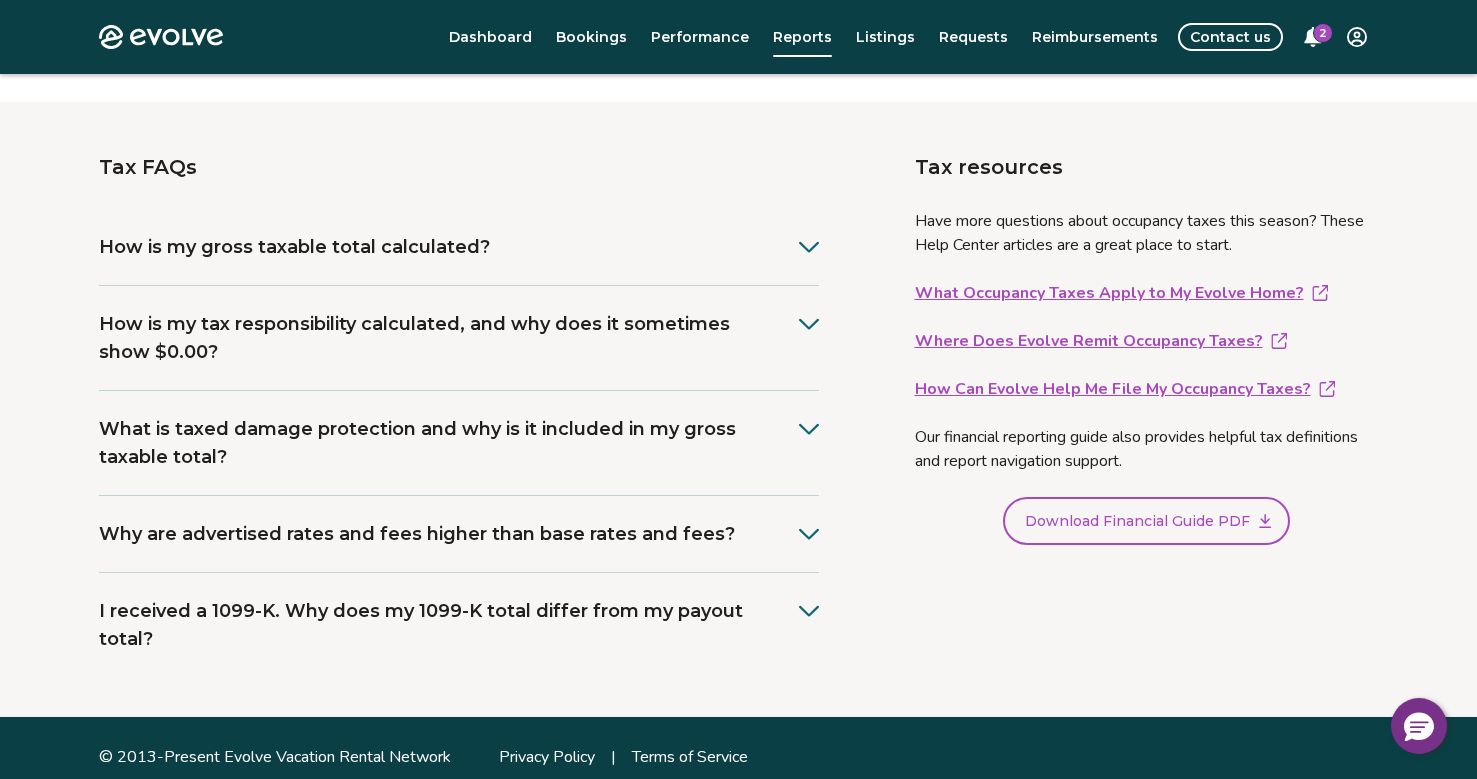 scroll, scrollTop: 1140, scrollLeft: 0, axis: vertical 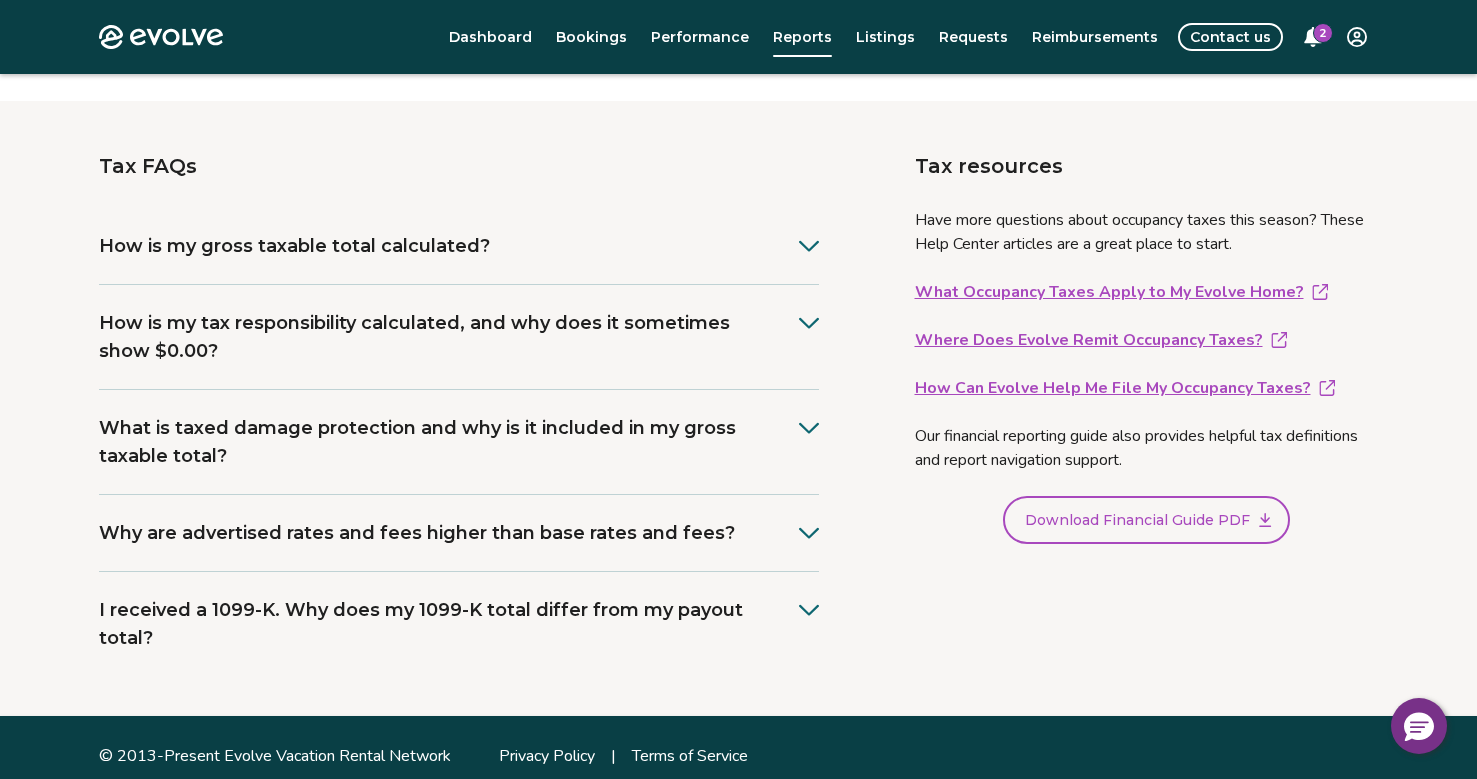 click 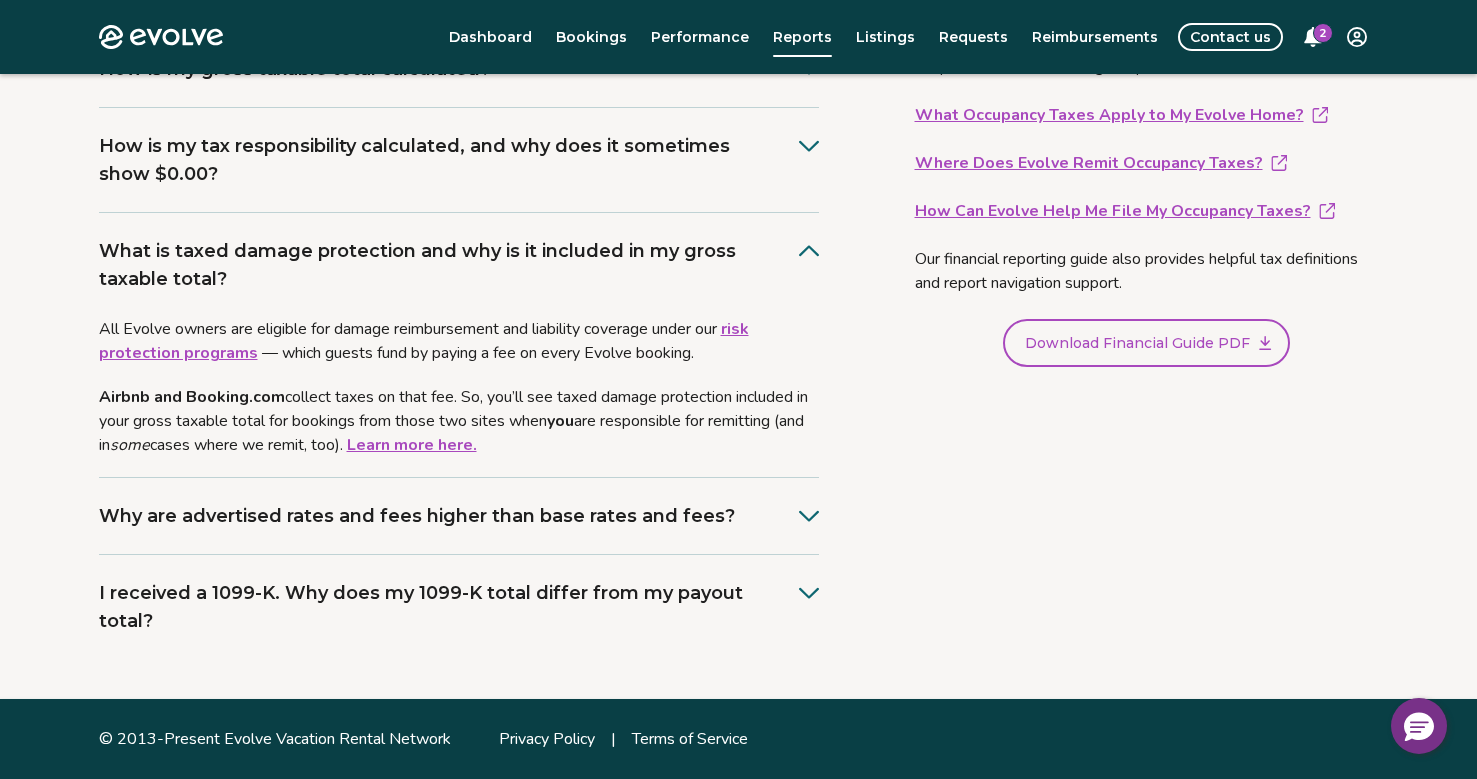 scroll, scrollTop: 1316, scrollLeft: 0, axis: vertical 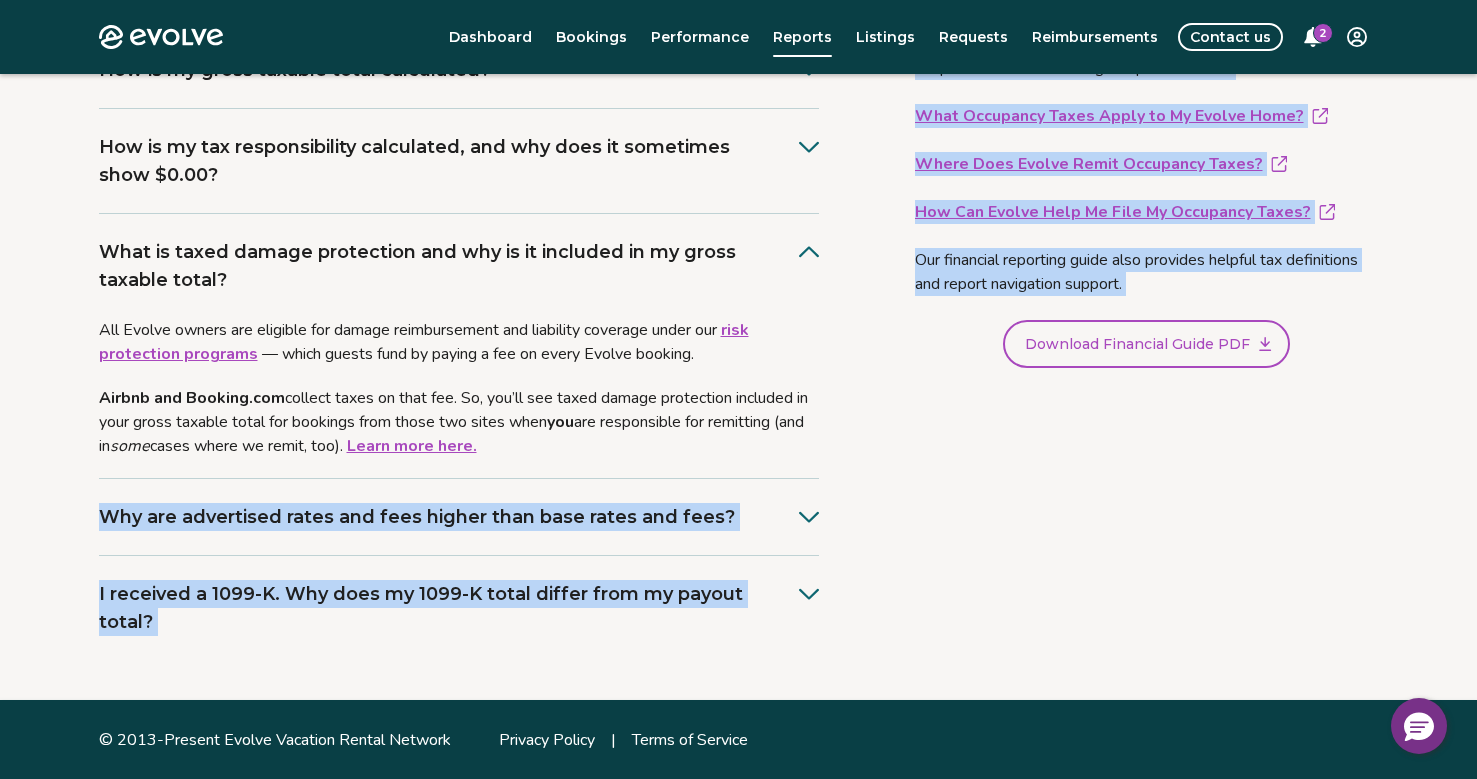 drag, startPoint x: 902, startPoint y: 608, endPoint x: 715, endPoint y: 452, distance: 243.52618 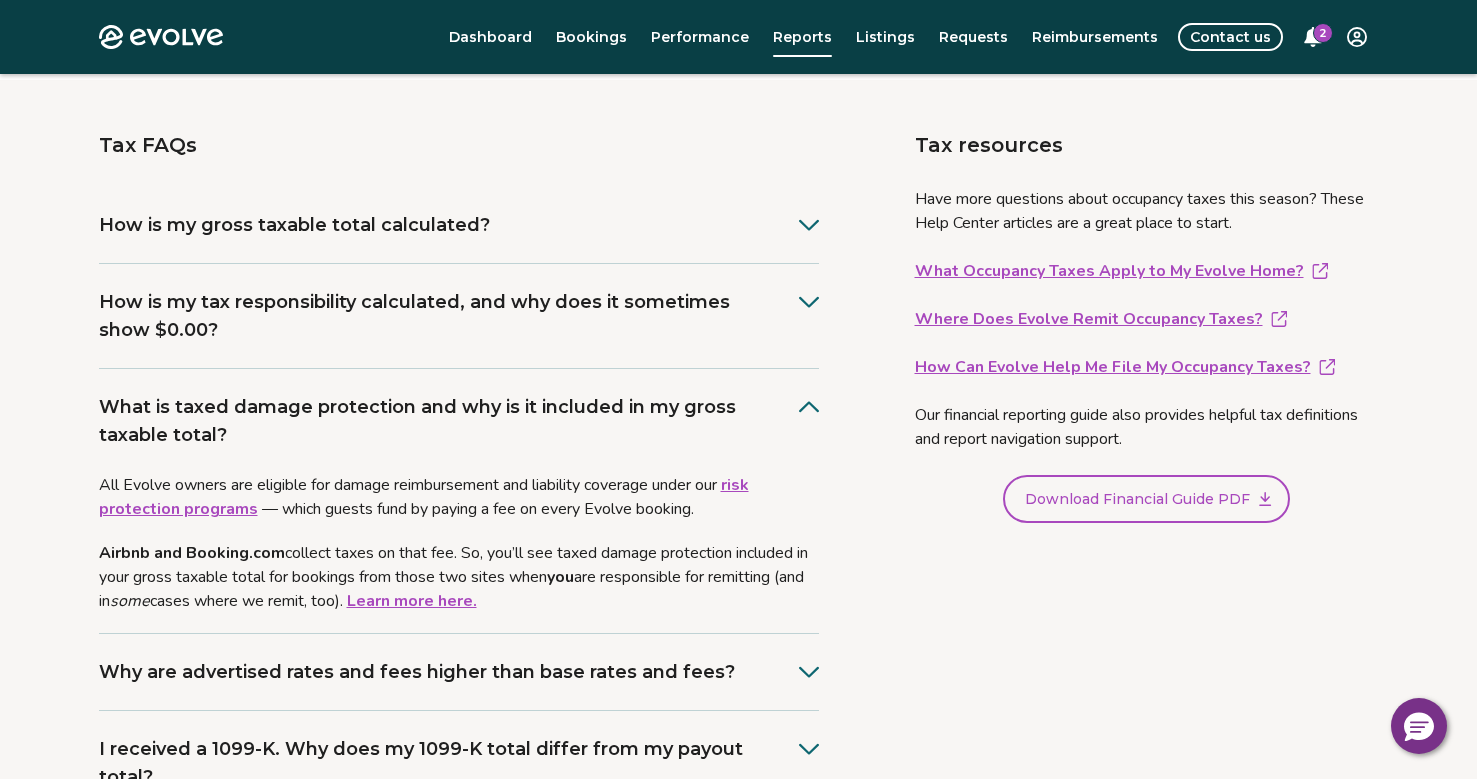 scroll, scrollTop: 1162, scrollLeft: 0, axis: vertical 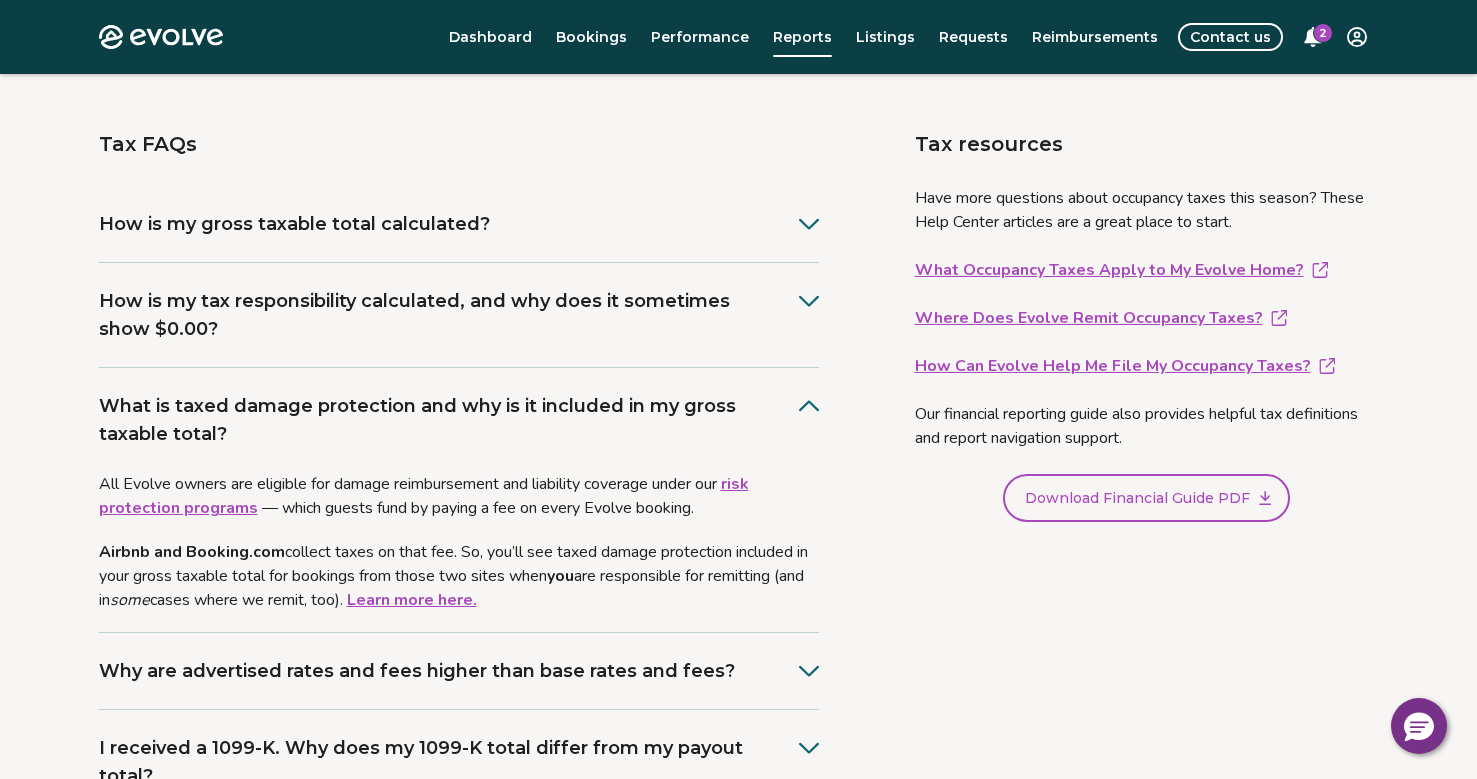 click 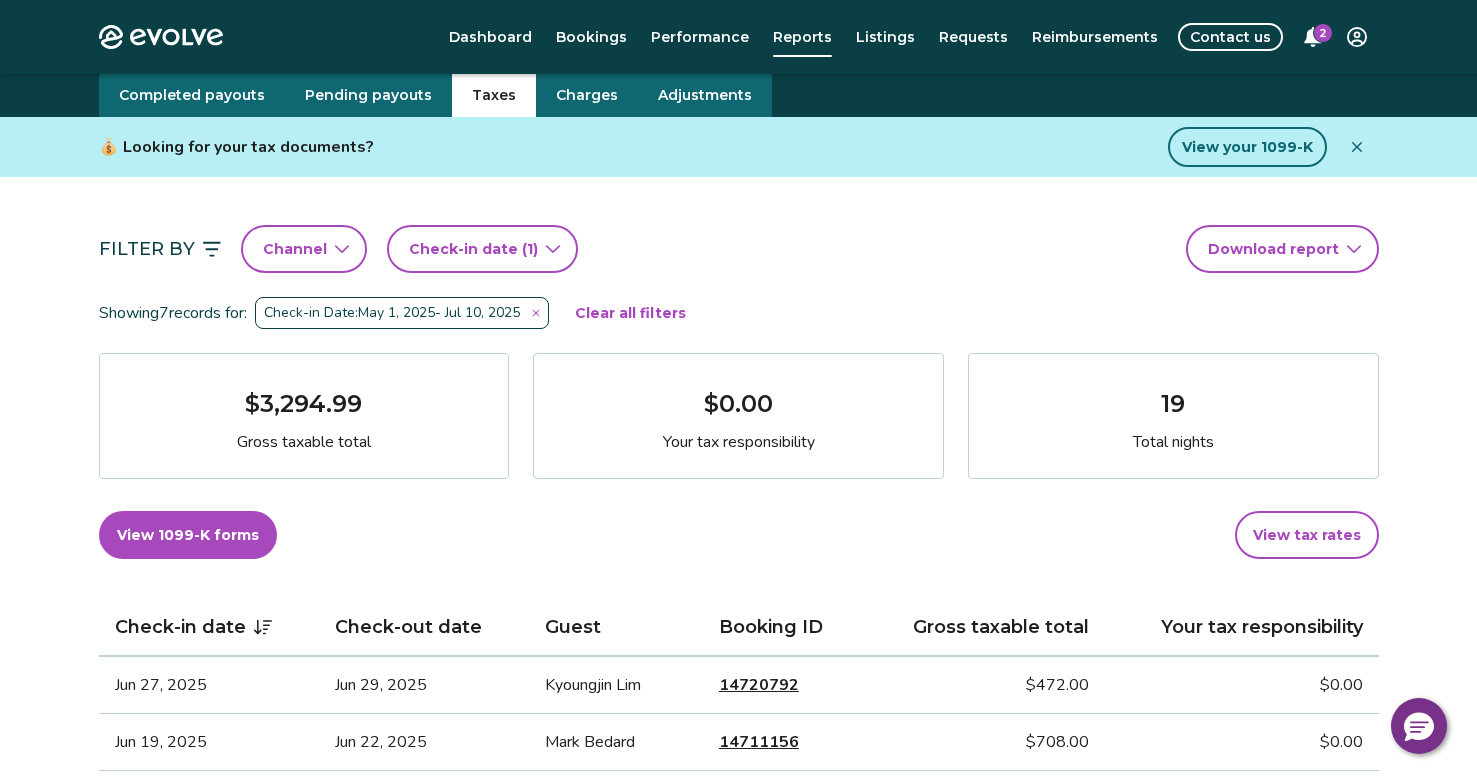 scroll, scrollTop: 0, scrollLeft: 0, axis: both 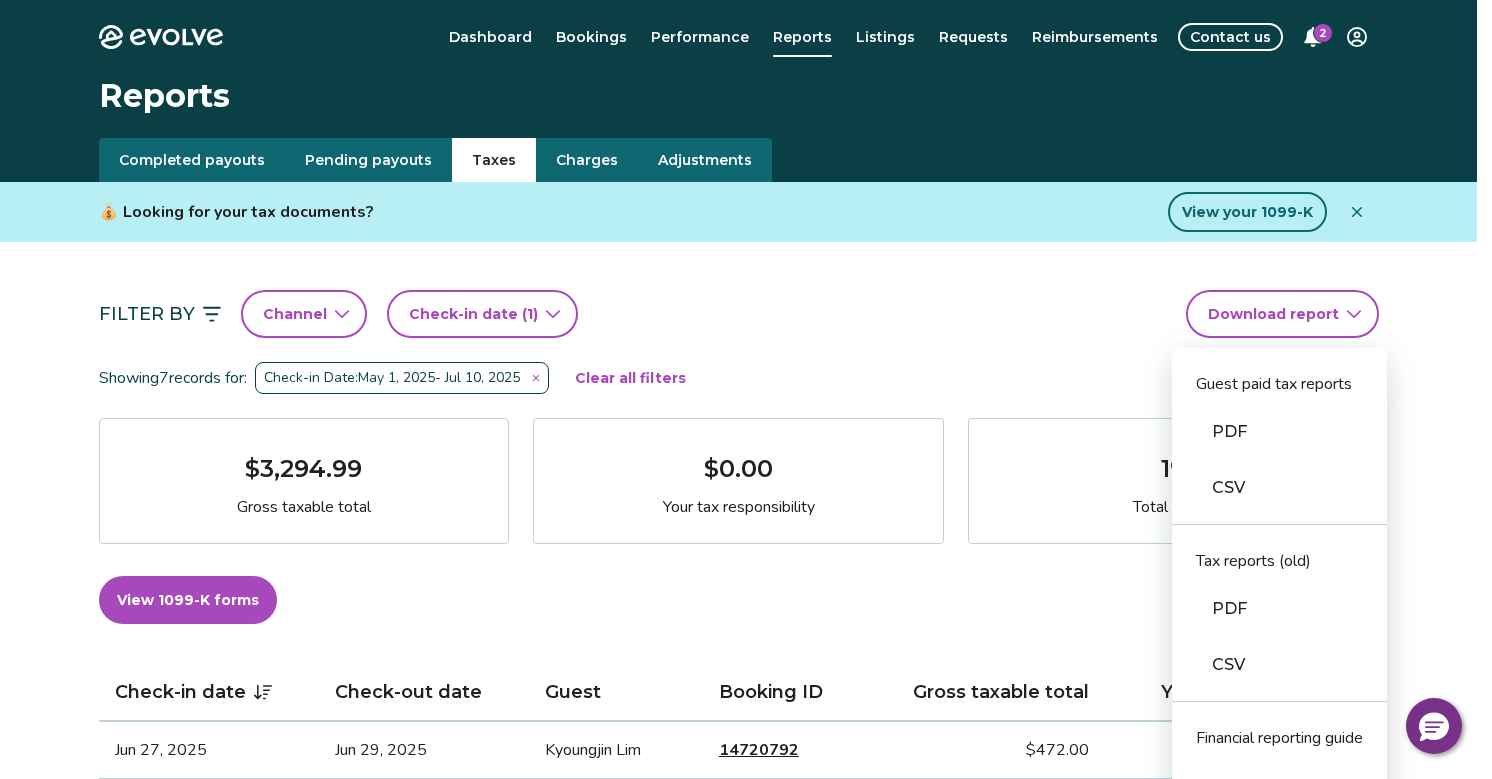 click on "Evolve Dashboard Bookings Performance Reports Listings Requests Reimbursements Contact us 2 Reports Completed payouts Pending payouts Taxes Charges Adjustments 💰 Looking for your tax documents? View your 1099-K Filter By Channel Check-in date (1) Download report PDF CSV Tax reports (old) PDF CSV Financial reporting guide PDF Showing 7 records for: Check-in Date: May 1, 2025 - Jul 10, 2025 Clear all filters $3,294.99 Gross taxable total $0.00 Your tax responsibility 19 Total nights View 1099-K forms View tax rates Check-in date Check-out date Guest Booking ID Gross taxable total Your tax responsibility Jun 27, 2025 Jun 29, 2025 Kyoungjin Lim 14720792 $472.00 $0.00 Jun 19, 2025 Jun 22, 2025 Mark Bedard 14711156 $708.00 $0.00 May 28, 2025 May 31, 2025 Monica Luciano 14578527 $416.99 $0.00 May 23, 2025 May 26, 2025 Gleeson Smith 14458870 $478.00 $0.00 May 15, 2025 May 18, 2025 Gingermay Miller 14454414 $478.00 $0.00 May 10, 2025 May 12, 2025 Shea Metzgar 14521387 $359.00" at bounding box center (746, 1106) 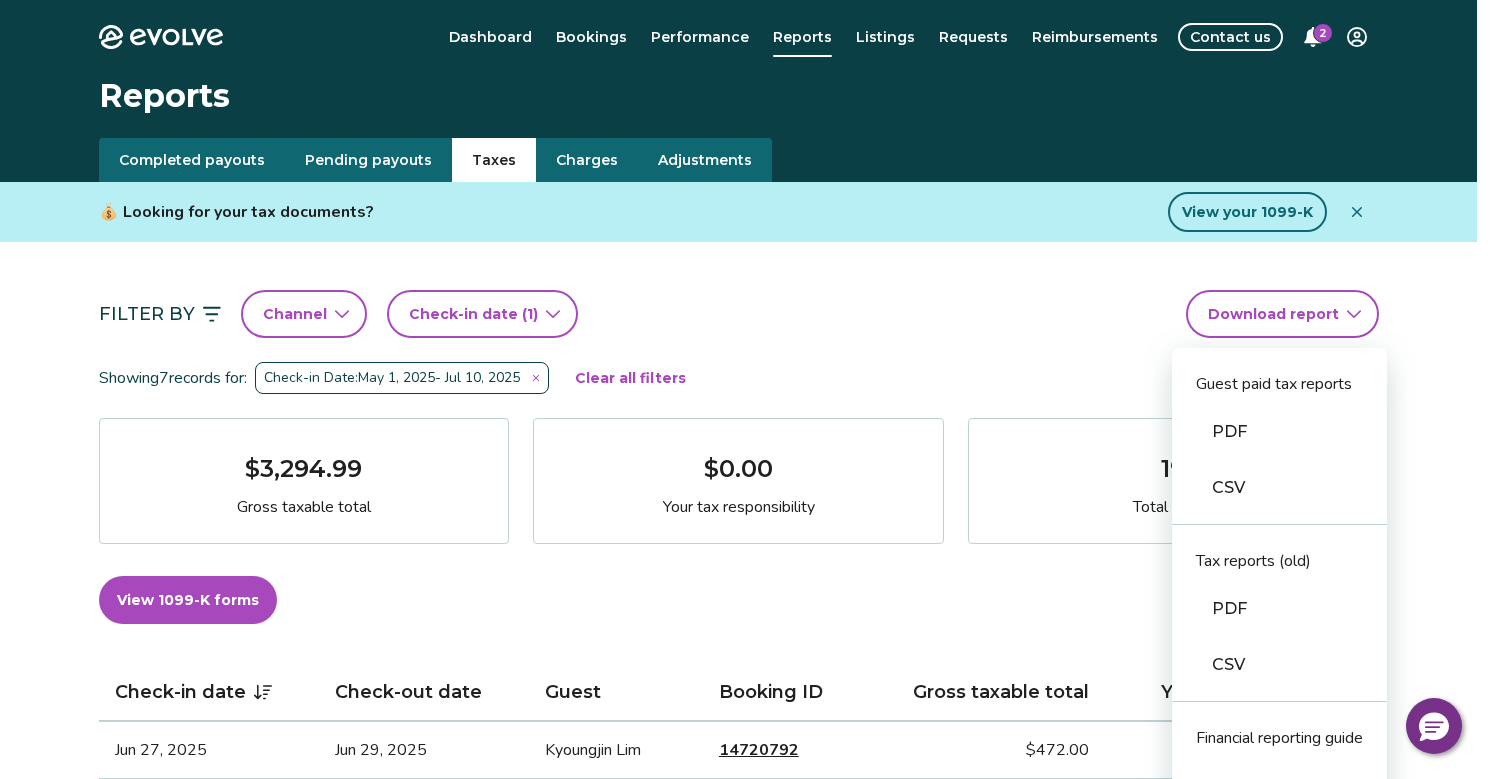 click on "PDF" at bounding box center (1279, 432) 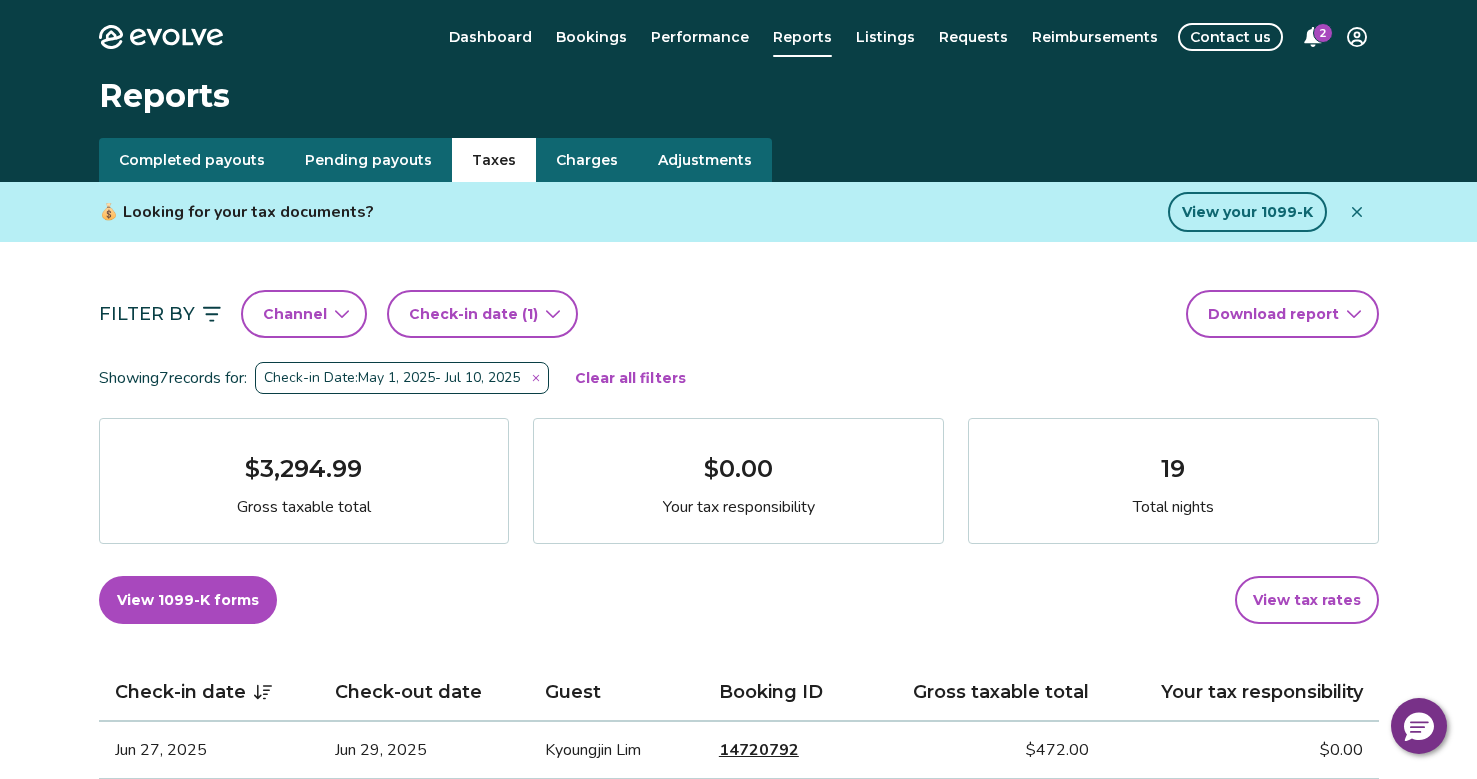 click on "2" at bounding box center (1323, 33) 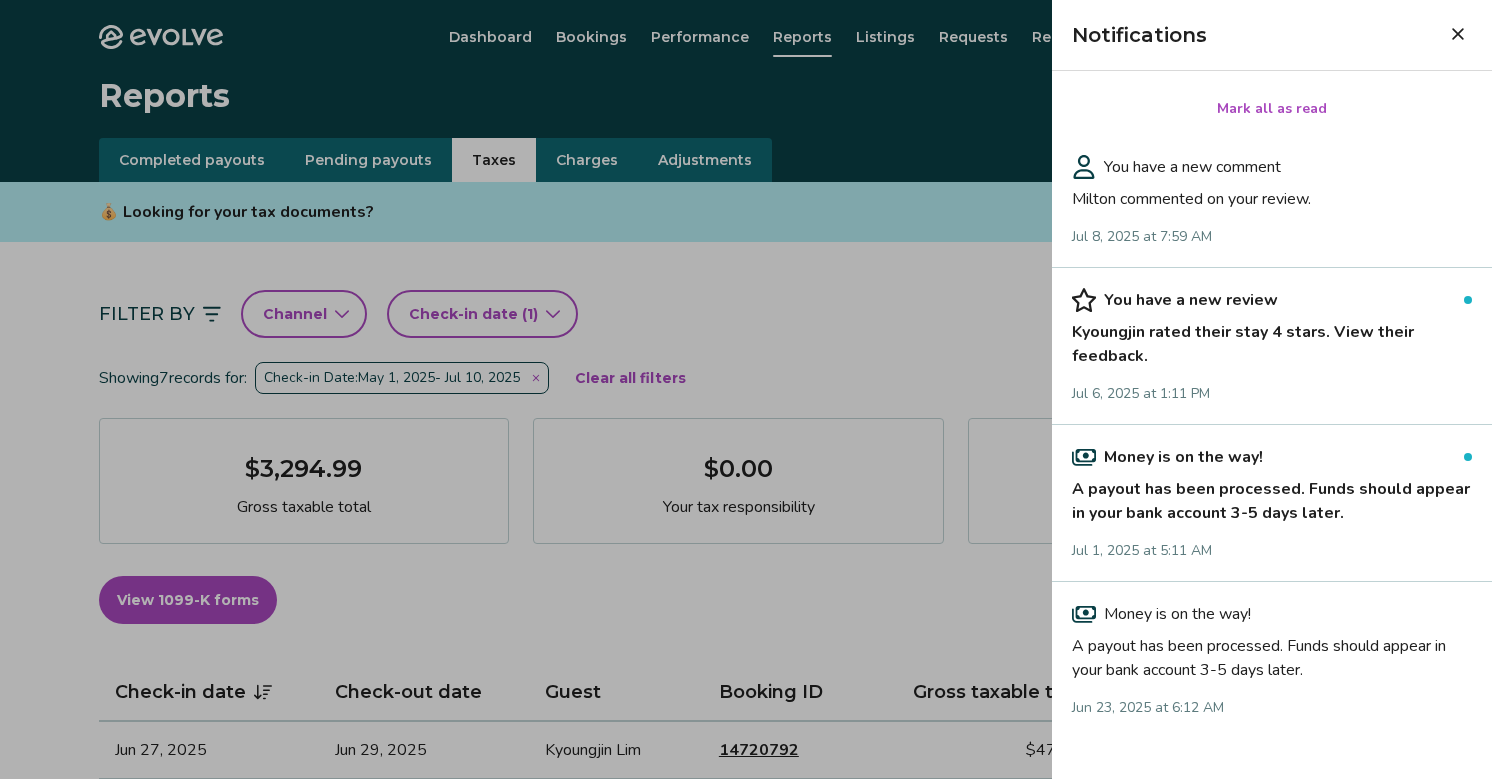 click on "Milton commented on your review." at bounding box center [1272, 195] 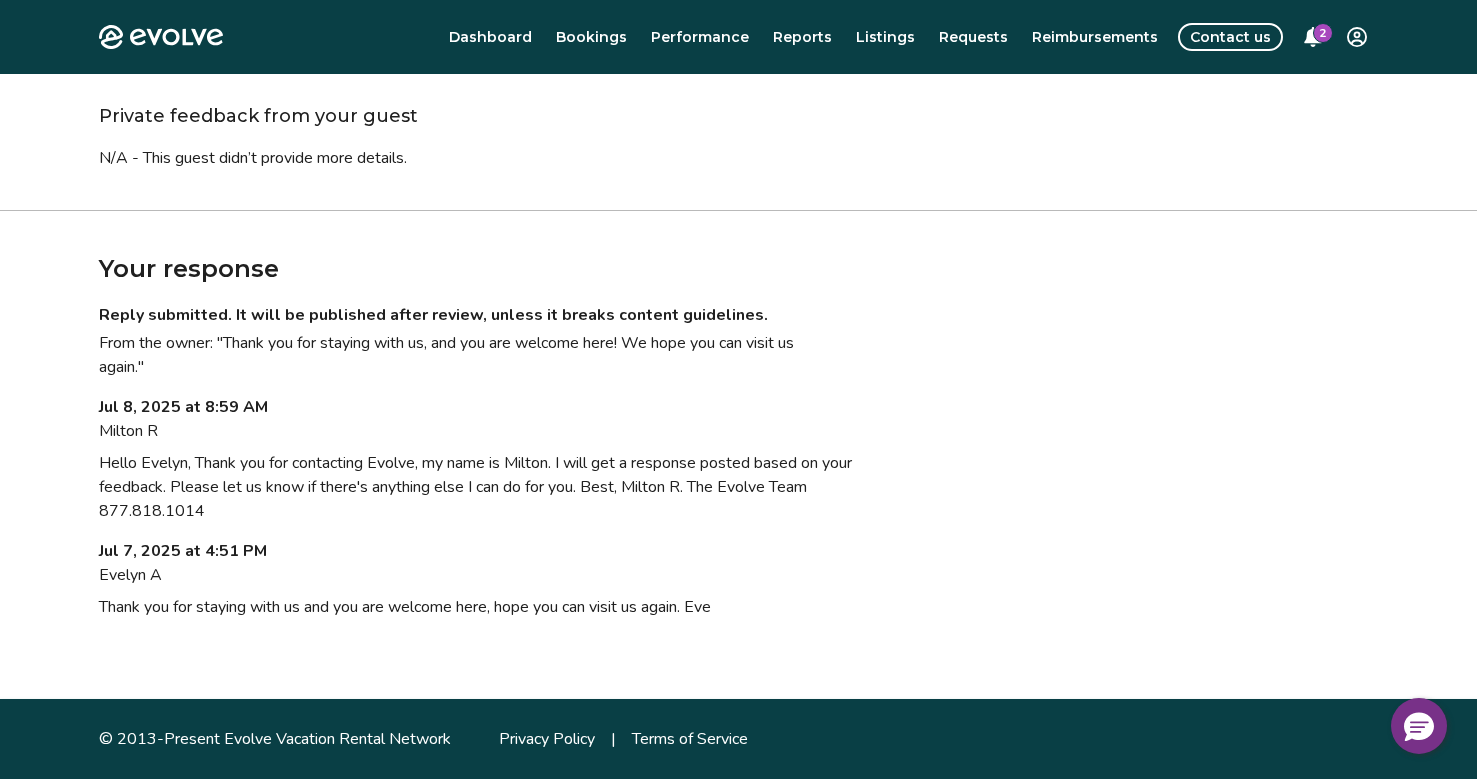 scroll, scrollTop: 0, scrollLeft: 0, axis: both 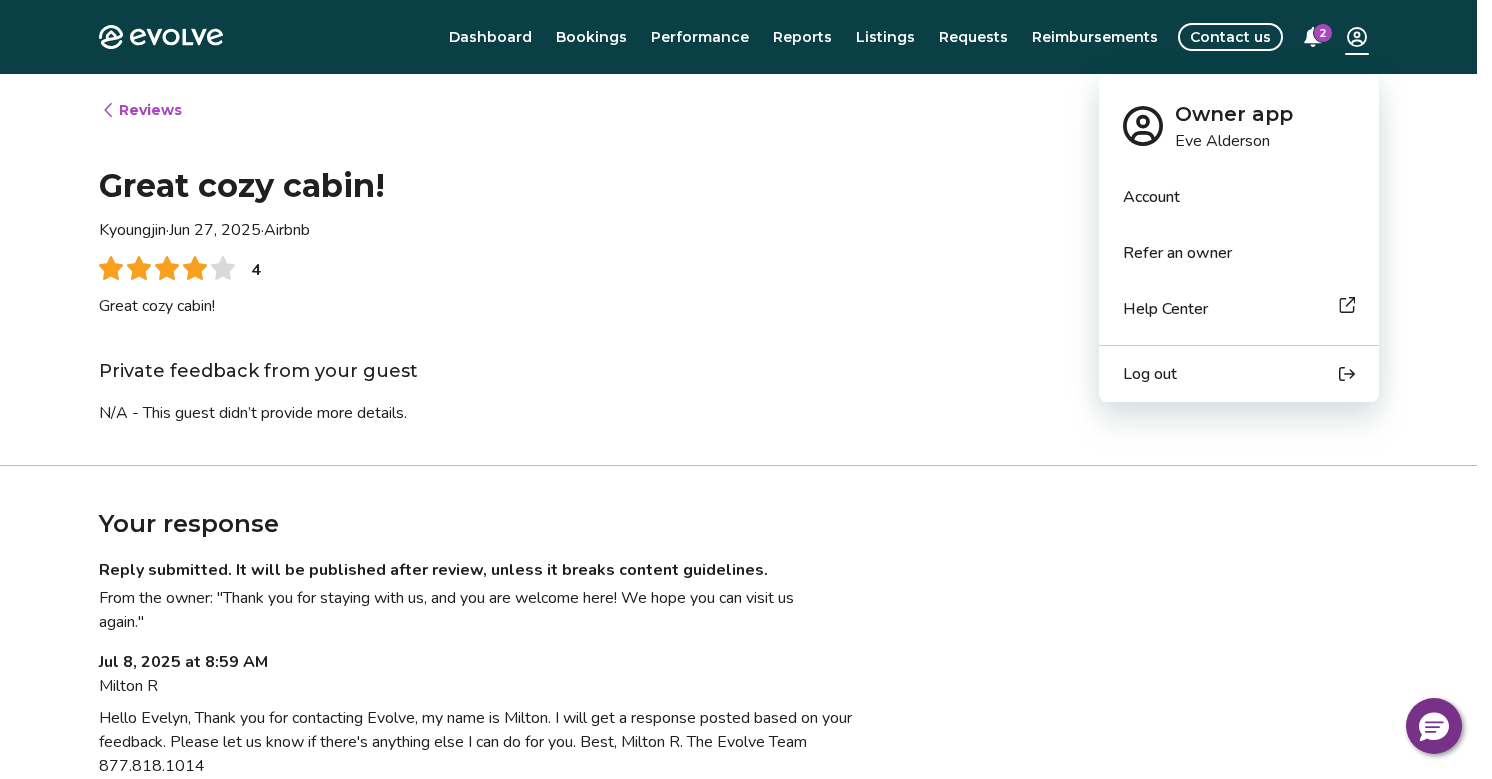 click on "Evolve Dashboard Bookings Performance Reports Listings Requests Reimbursements Contact us 2 Reviews Rick's Elwha Cabin | Listing ID: 520321 Great cozy cabin! Kyoungjin · Jun 27, 2025 · Airbnb 4 Great cozy cabin! Private feedback from your guest N/A - This guest didn’t provide more details. Your response Reply submitted. It will be published after review, unless it breaks content guidelines. From the owner: "Thank you for staying with us, and you are welcome here! We hope you can visit us again." Jul 8, 2025 at 8:59 AM Milton R Hello Evelyn, Thank you for contacting Evolve, my name is Milton. I will get a response posted based on your feedback. Please let us know if there's anything else I can do for you. Best, Milton R. The Evolve Team 877.818.1014 Jul 7, 2025 at 4:51 PM Evelyn A Thank you for staying with us and you are welcome here, hope you can visit us again. Eve © 2013-Present Evolve Vacation Rental Network Privacy Policy | Terms of Service" at bounding box center [746, 517] 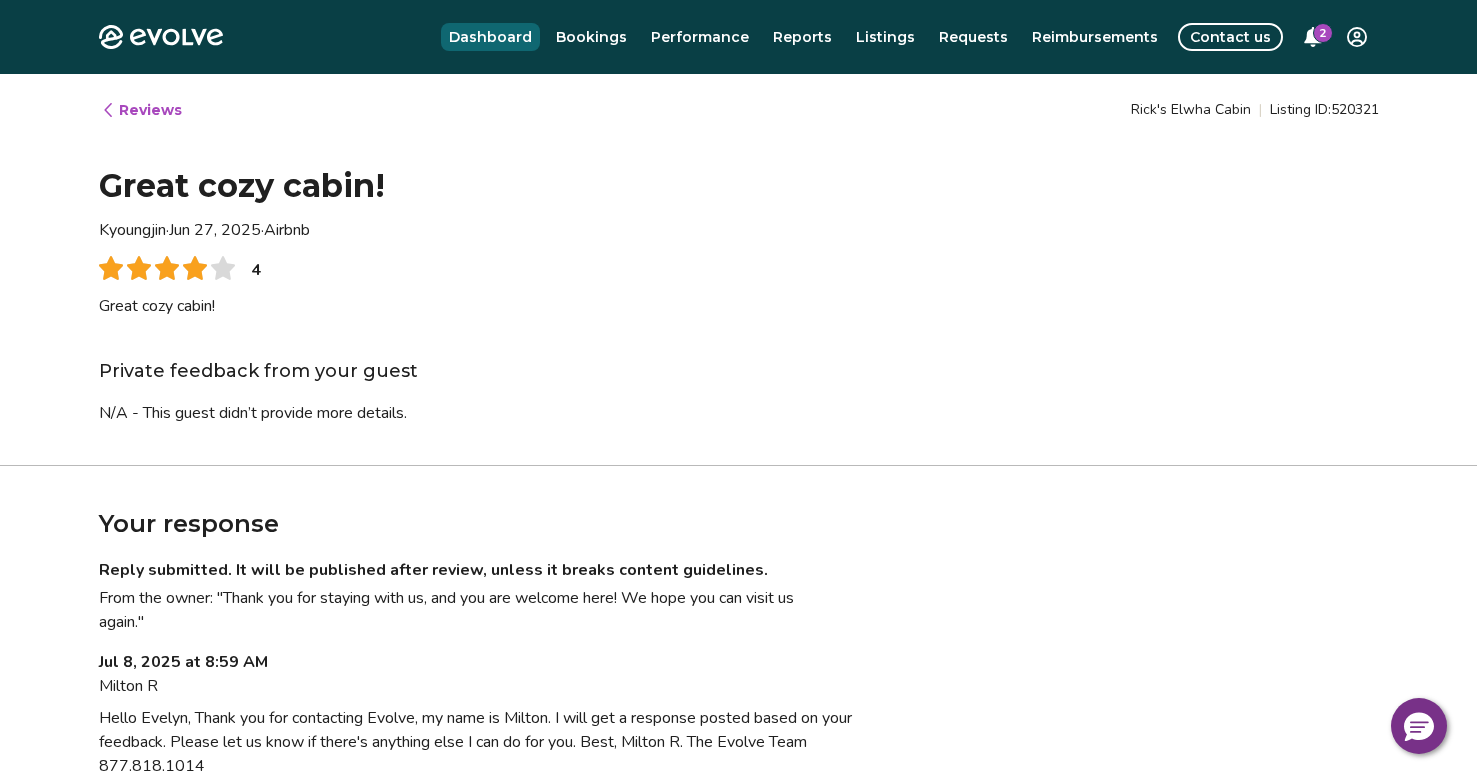 click on "Evolve Dashboard Bookings Performance Reports Listings Requests Reimbursements Contact us 2 Reviews Rick's Elwha Cabin | Listing ID: 520321 Great cozy cabin! Kyoungjin · Jun 27, 2025 · Airbnb 4 Great cozy cabin! Private feedback from your guest N/A - This guest didn’t provide more details. Your response Reply submitted. It will be published after review, unless it breaks content guidelines. From the owner: "Thank you for staying with us, and you are welcome here! We hope you can visit us again." Jul 8, 2025 at 8:59 AM Milton R Hello Evelyn, Thank you for contacting Evolve, my name is Milton. I will get a response posted based on your feedback. Please let us know if there's anything else I can do for you. Best, Milton R. The Evolve Team 877.818.1014 Jul 7, 2025 at 4:51 PM Evelyn A Thank you for staying with us and you are welcome here, hope you can visit us again. Eve © 2013-Present Evolve Vacation Rental Network Privacy Policy | Terms of Service" at bounding box center [738, 517] 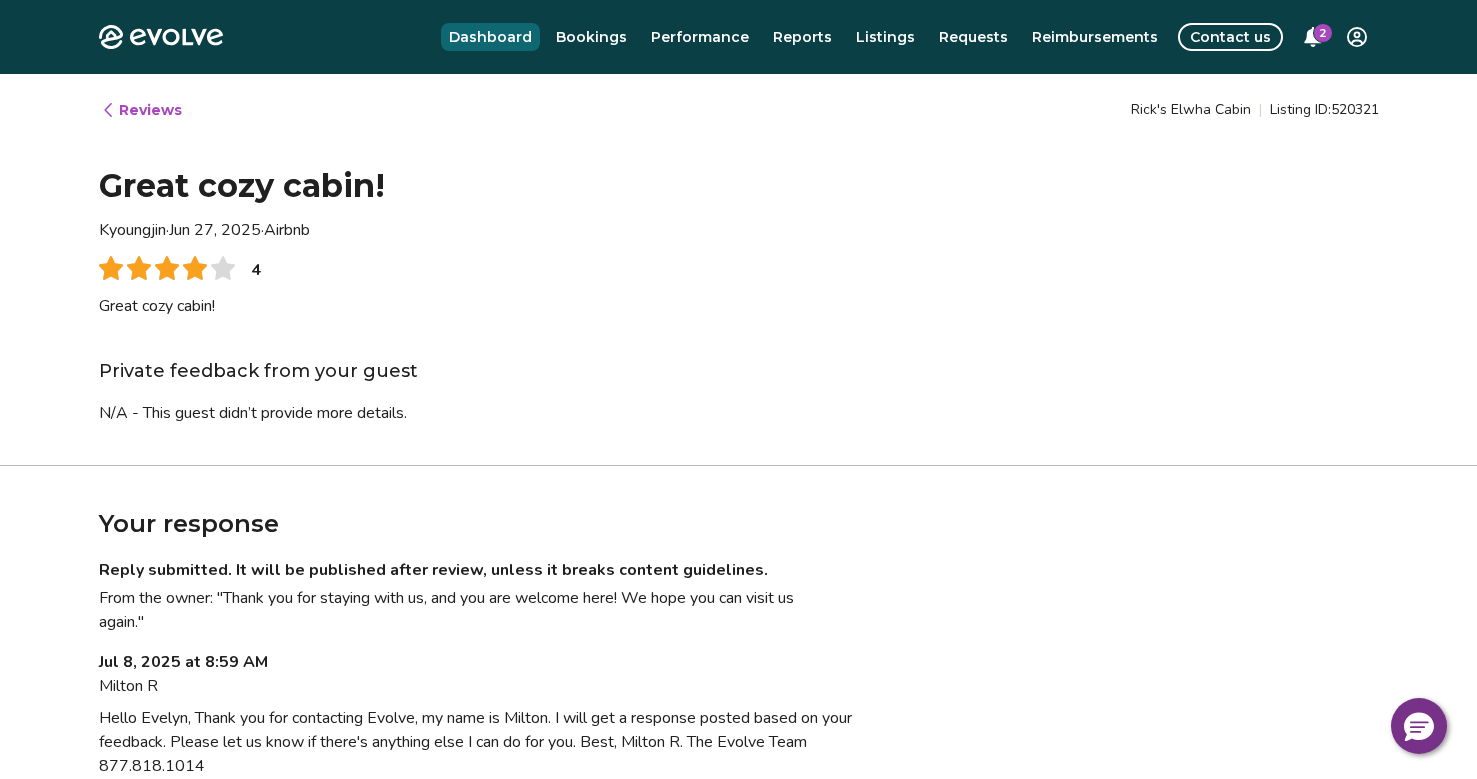 click on "Dashboard" at bounding box center (490, 37) 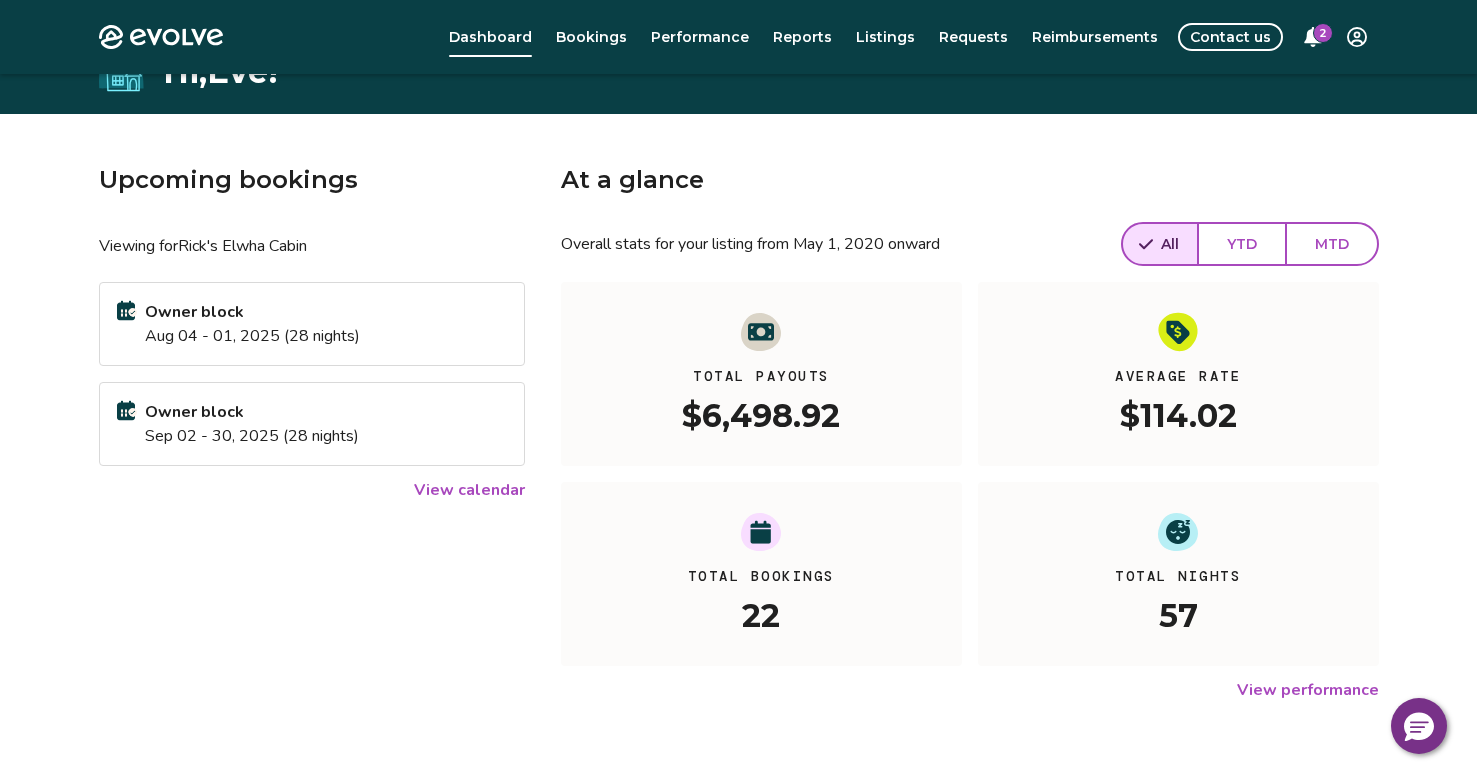 scroll, scrollTop: 25, scrollLeft: 0, axis: vertical 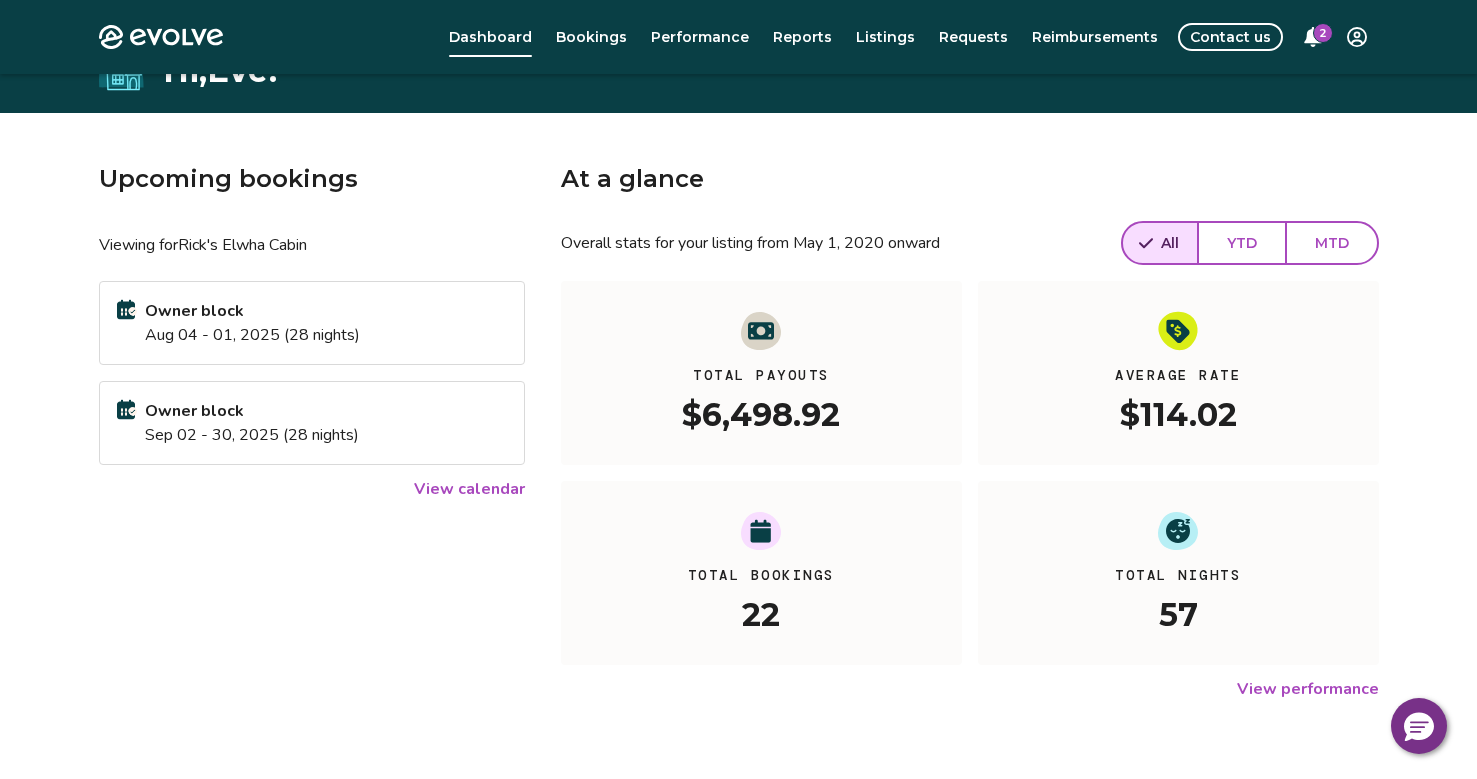 click on "View calendar" at bounding box center [469, 489] 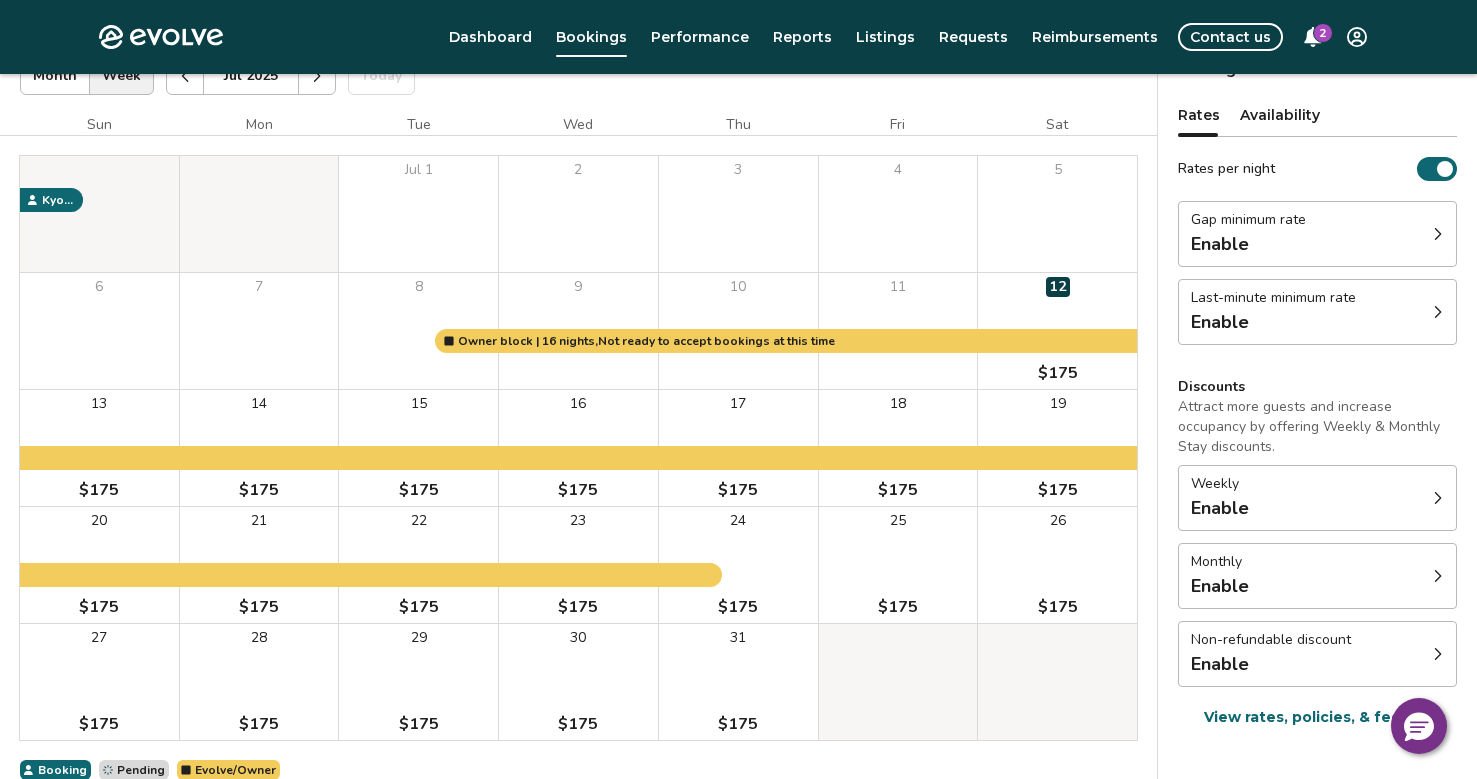 scroll, scrollTop: 81, scrollLeft: 0, axis: vertical 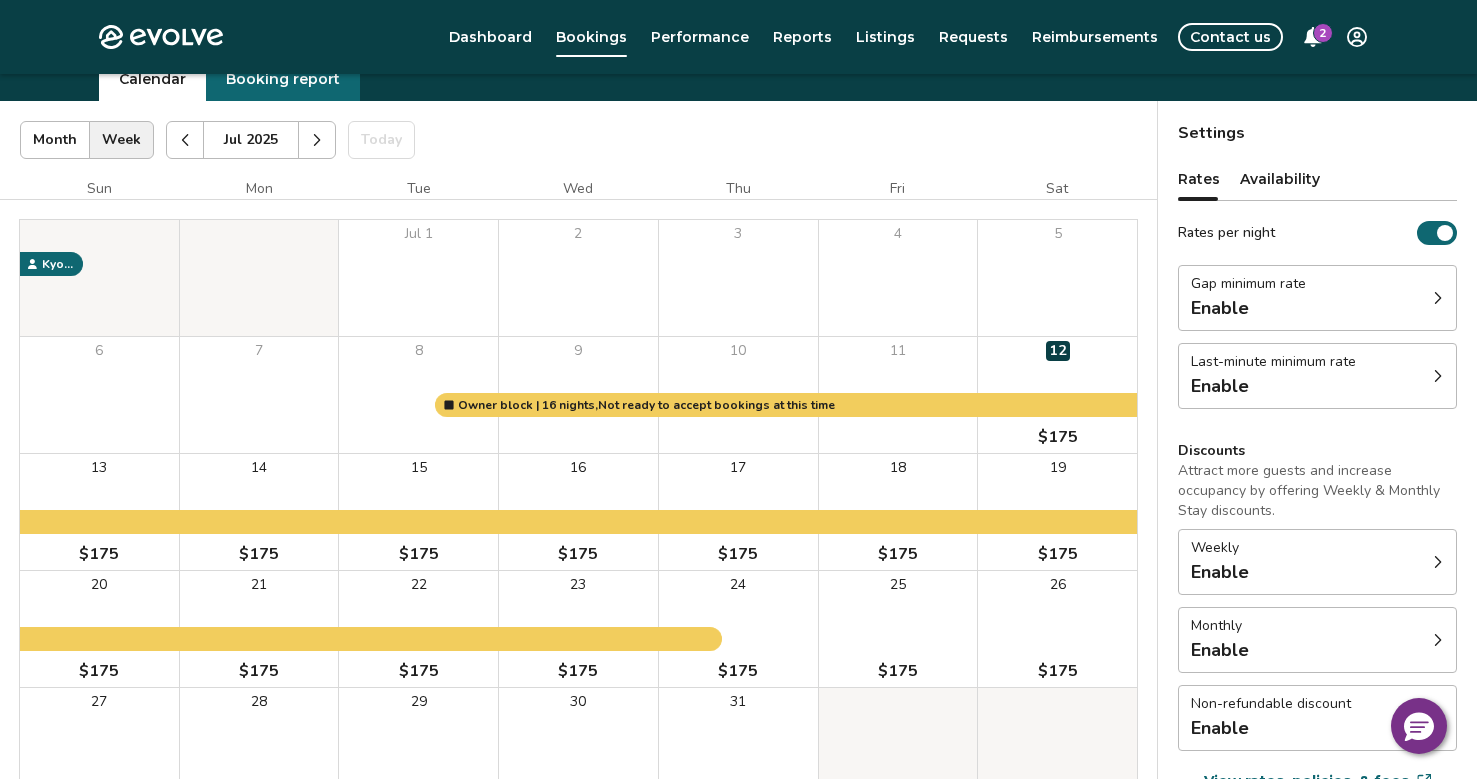 click 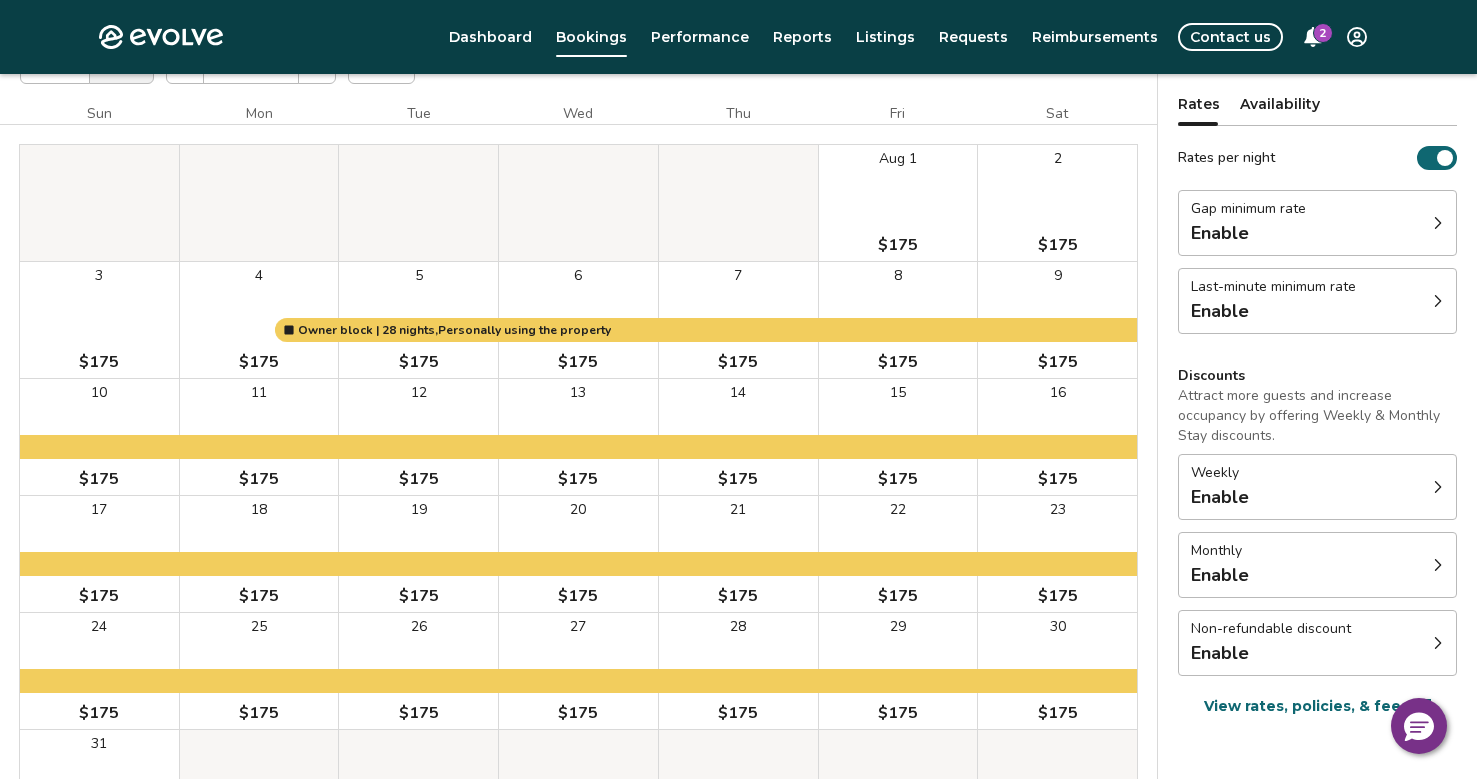 scroll, scrollTop: 0, scrollLeft: 0, axis: both 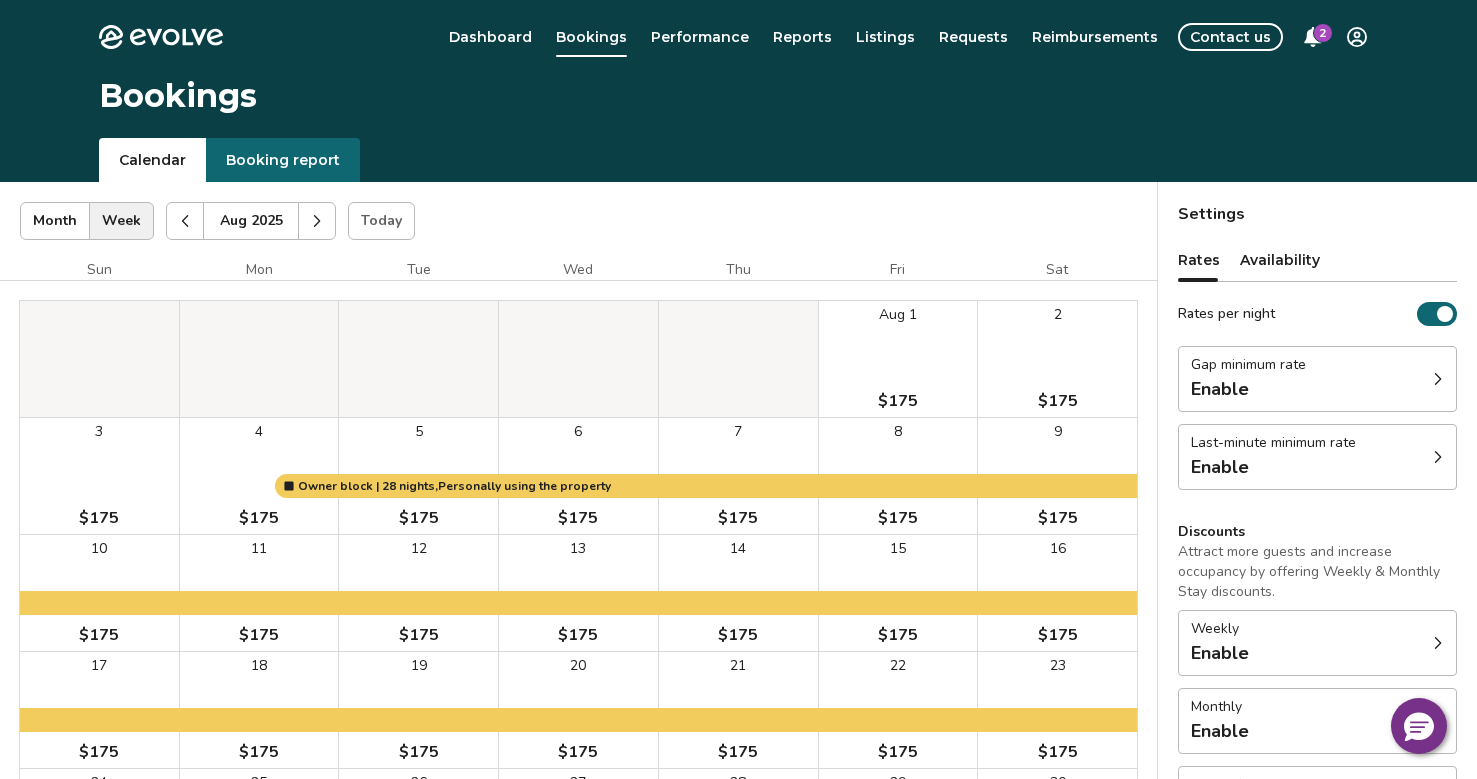 click 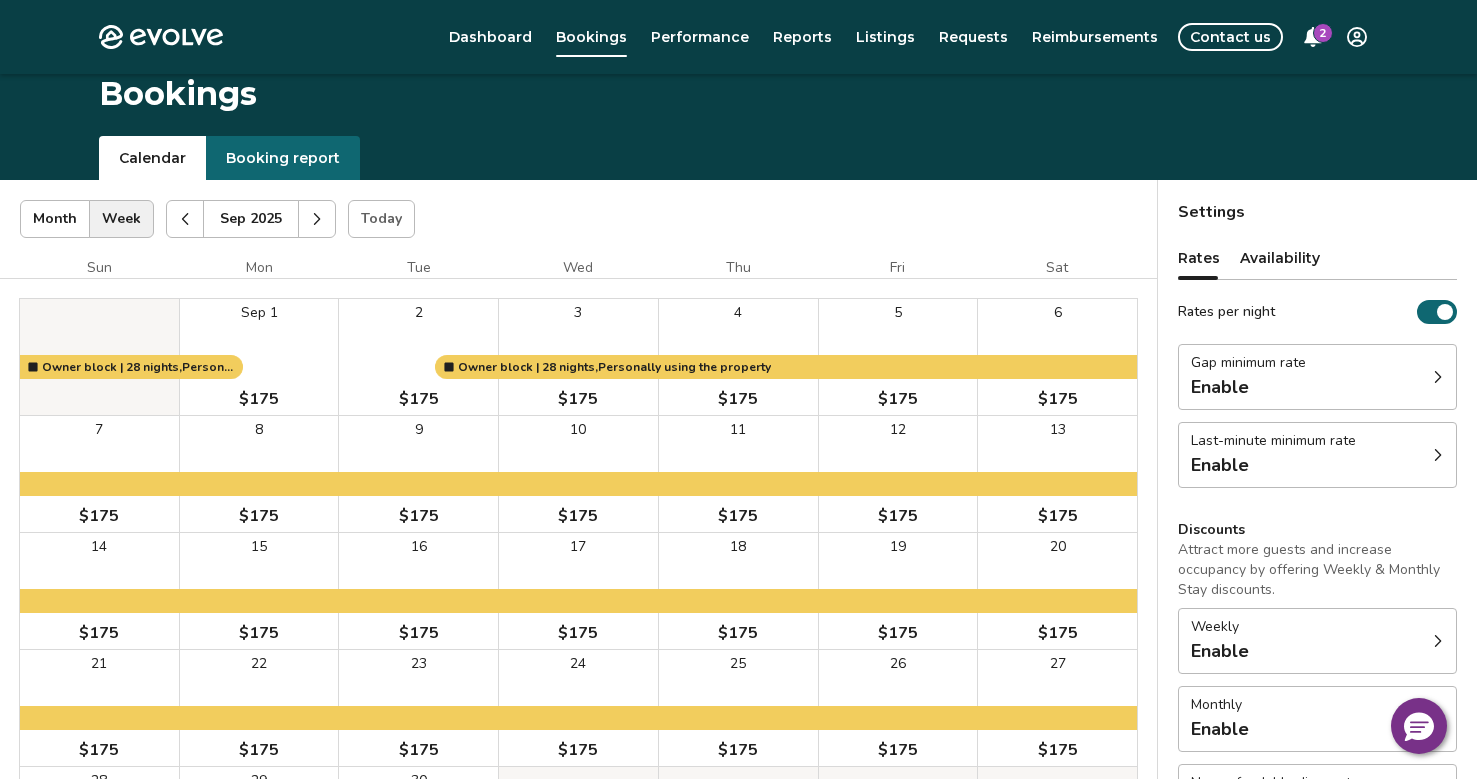 scroll, scrollTop: 0, scrollLeft: 0, axis: both 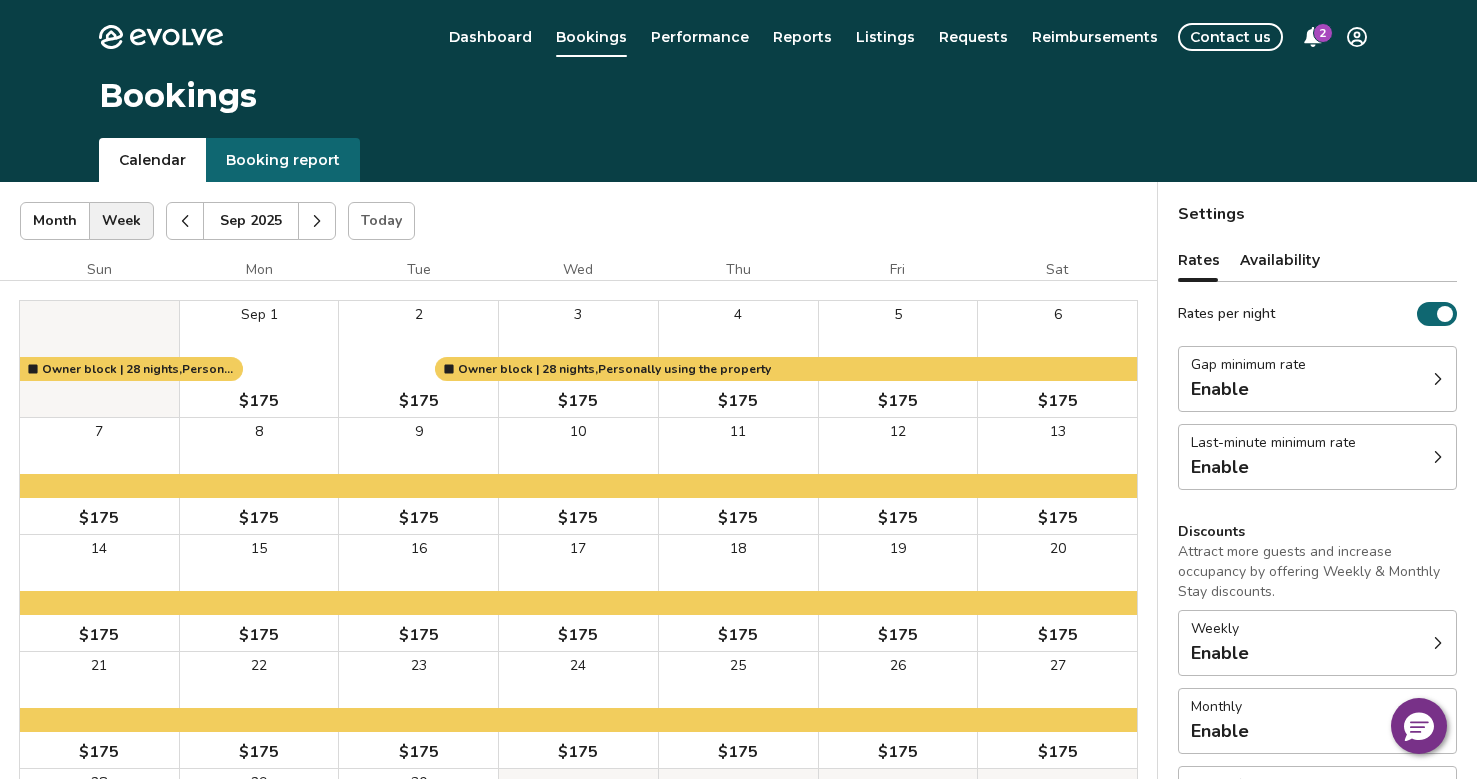 click 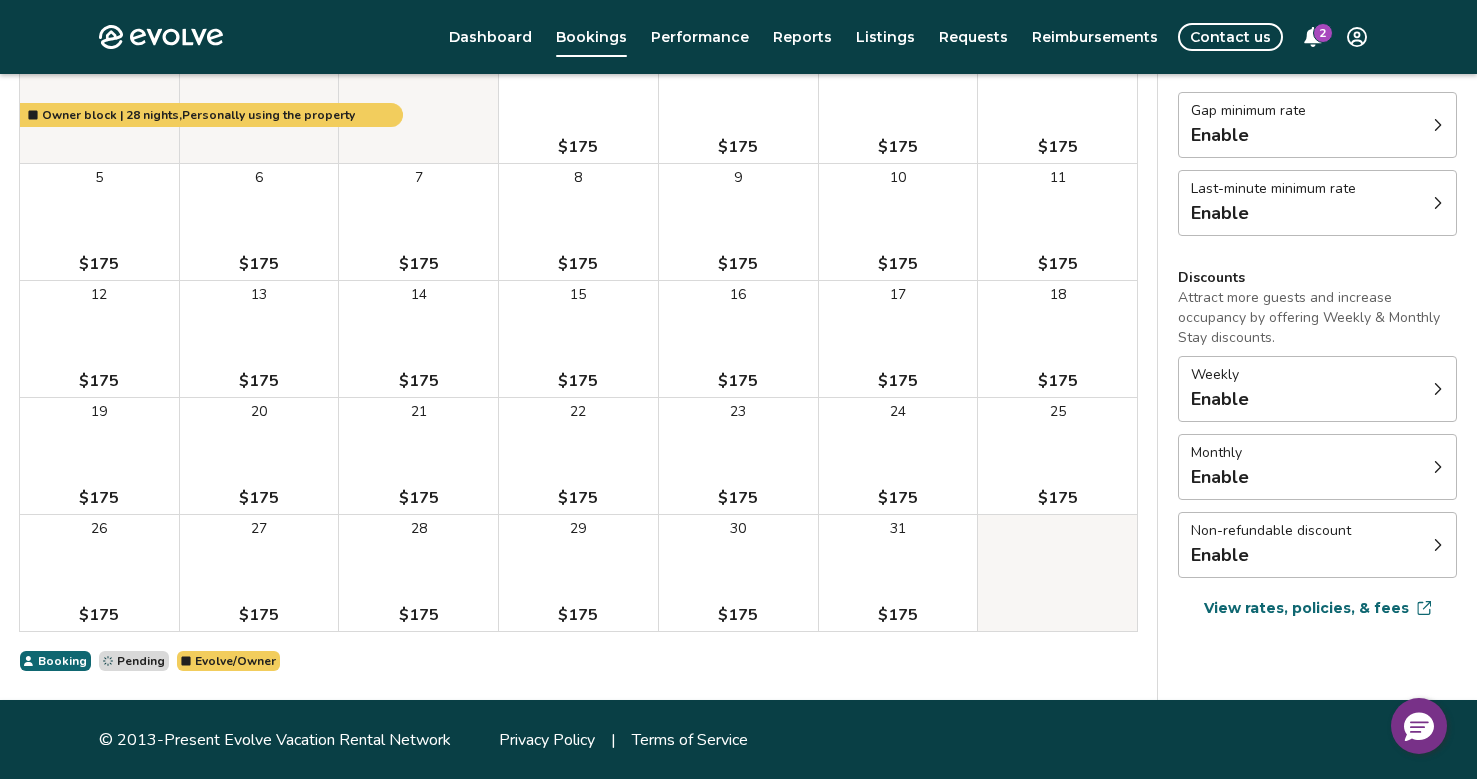 scroll, scrollTop: 255, scrollLeft: 0, axis: vertical 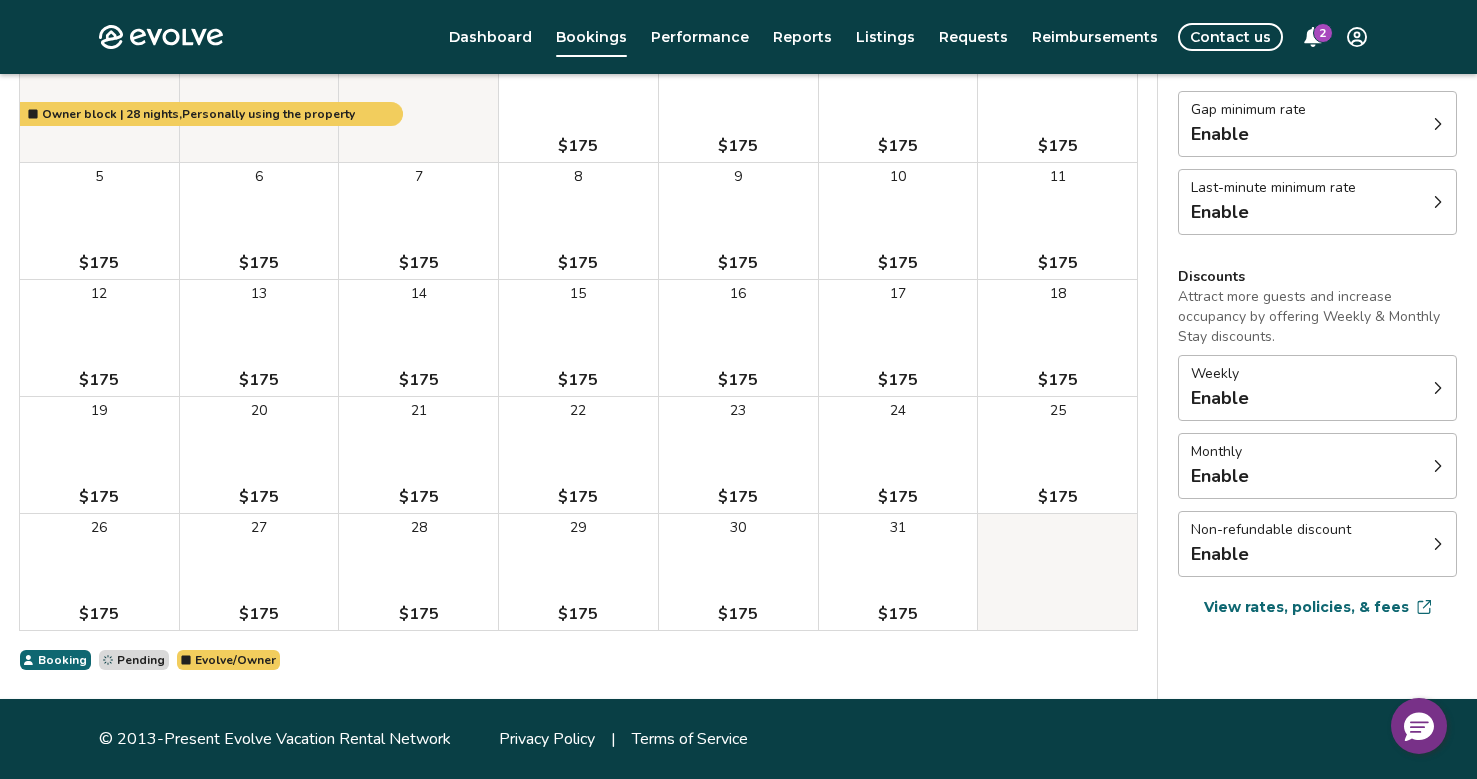 click 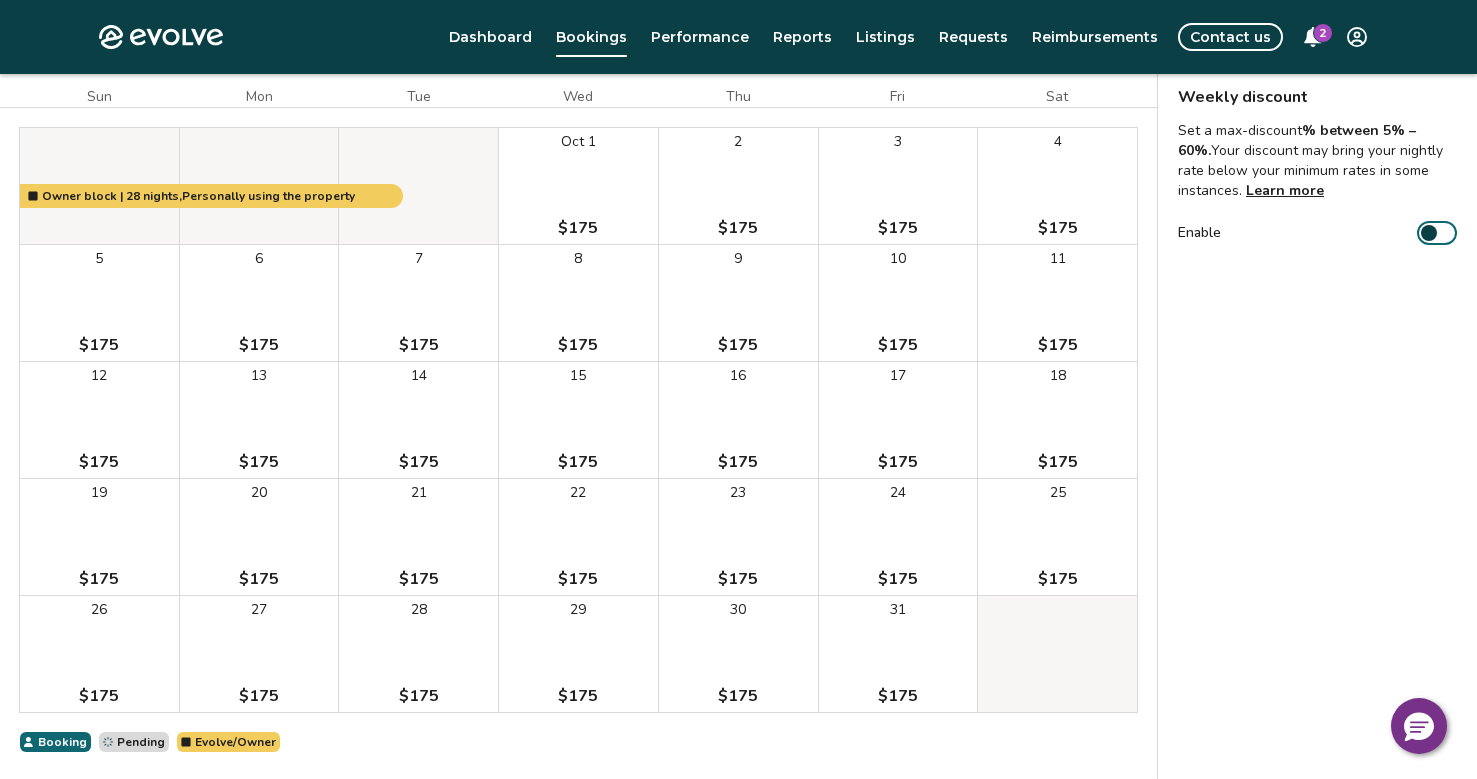 scroll, scrollTop: 177, scrollLeft: 0, axis: vertical 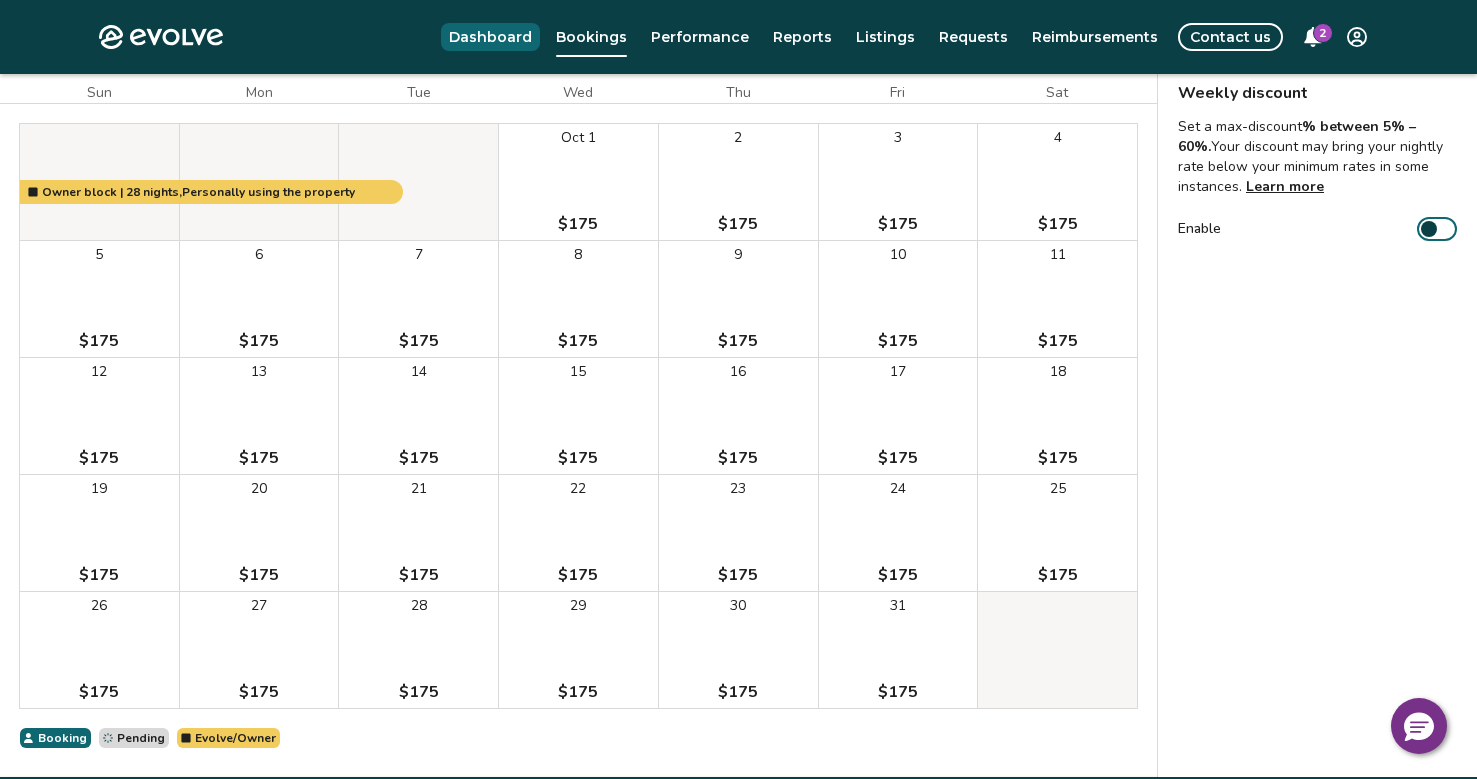 click on "Dashboard" at bounding box center [490, 37] 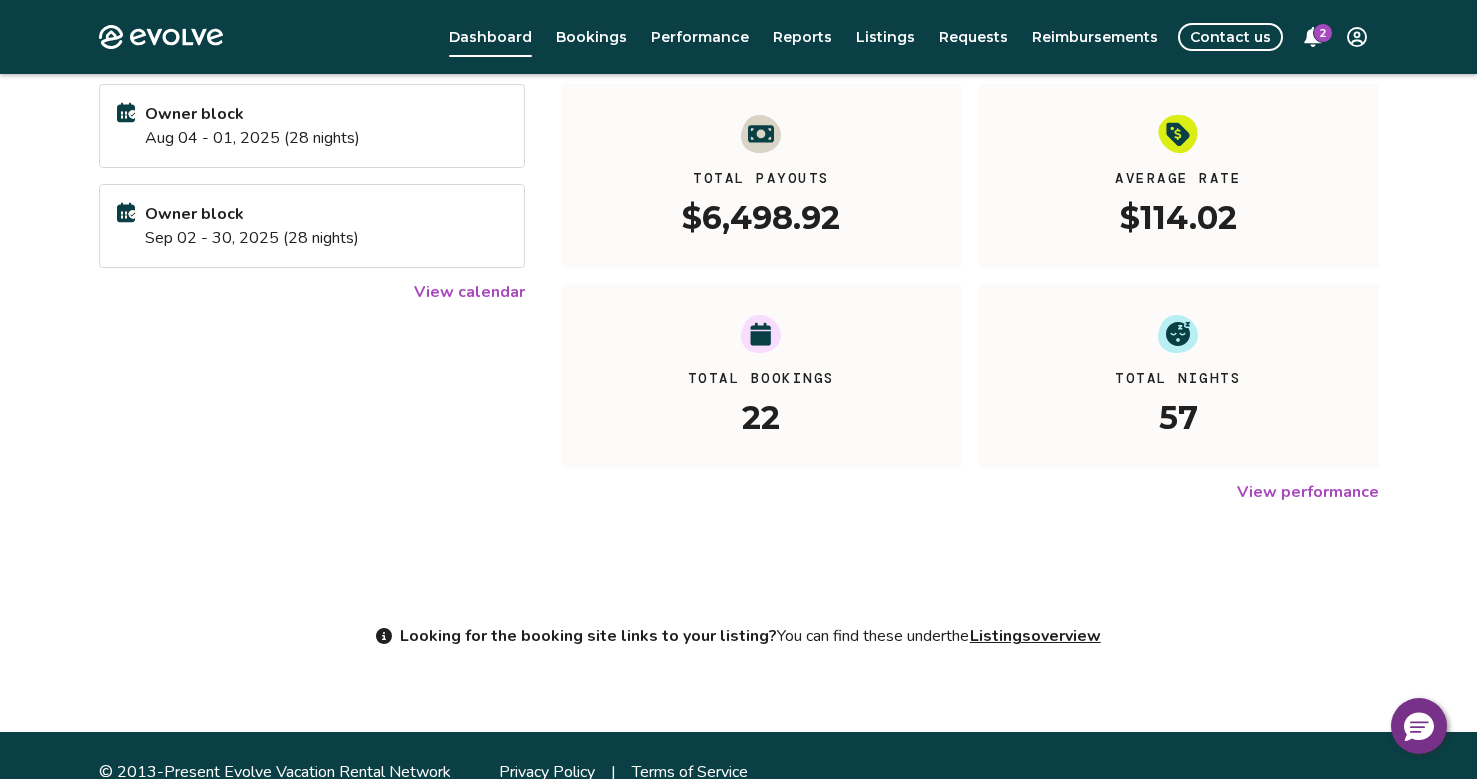 scroll, scrollTop: 0, scrollLeft: 0, axis: both 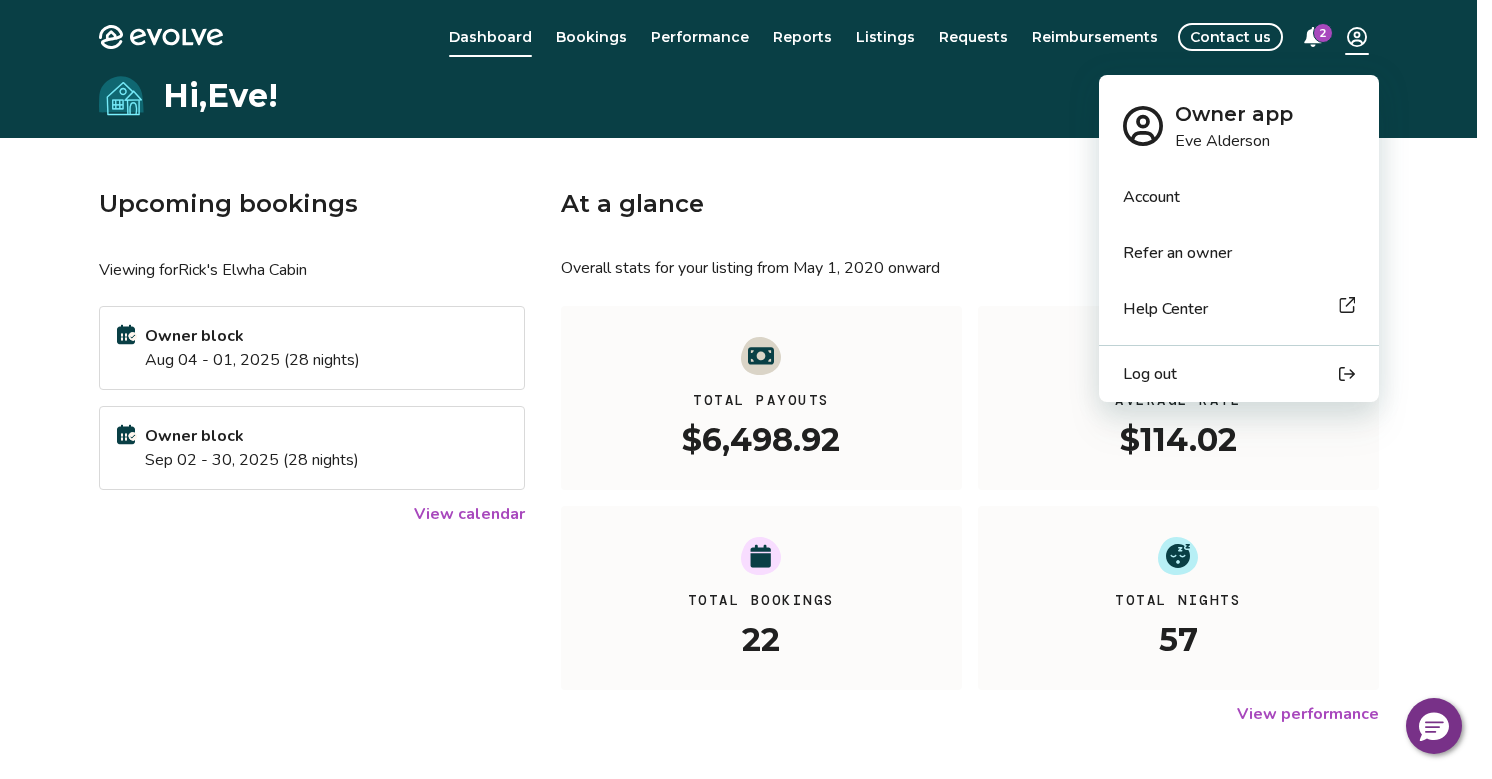 click on "Hi, Eve ! Upcoming bookings Viewing for Rick's Elwha Cabin Owner block Aug 04 - 01, 2025 (28 nights) Owner block Sep 02 - 30, 2025 (28 nights) View calendar At a glance Overall stats for your listing from May 1, 2020 onward All YTD MTD Total Payouts $6,498.92 Average Rate $114.02 Total Bookings 22 Total Nights 57 View performance Looking for the booking site links to your listing? You can find these under the Listings overview © 2013-Present Evolve Vacation Rental Network Privacy Policy | Terms of Service
Owner app Eve Alderson Account Refer an owner Help Center Log out" at bounding box center [746, 517] 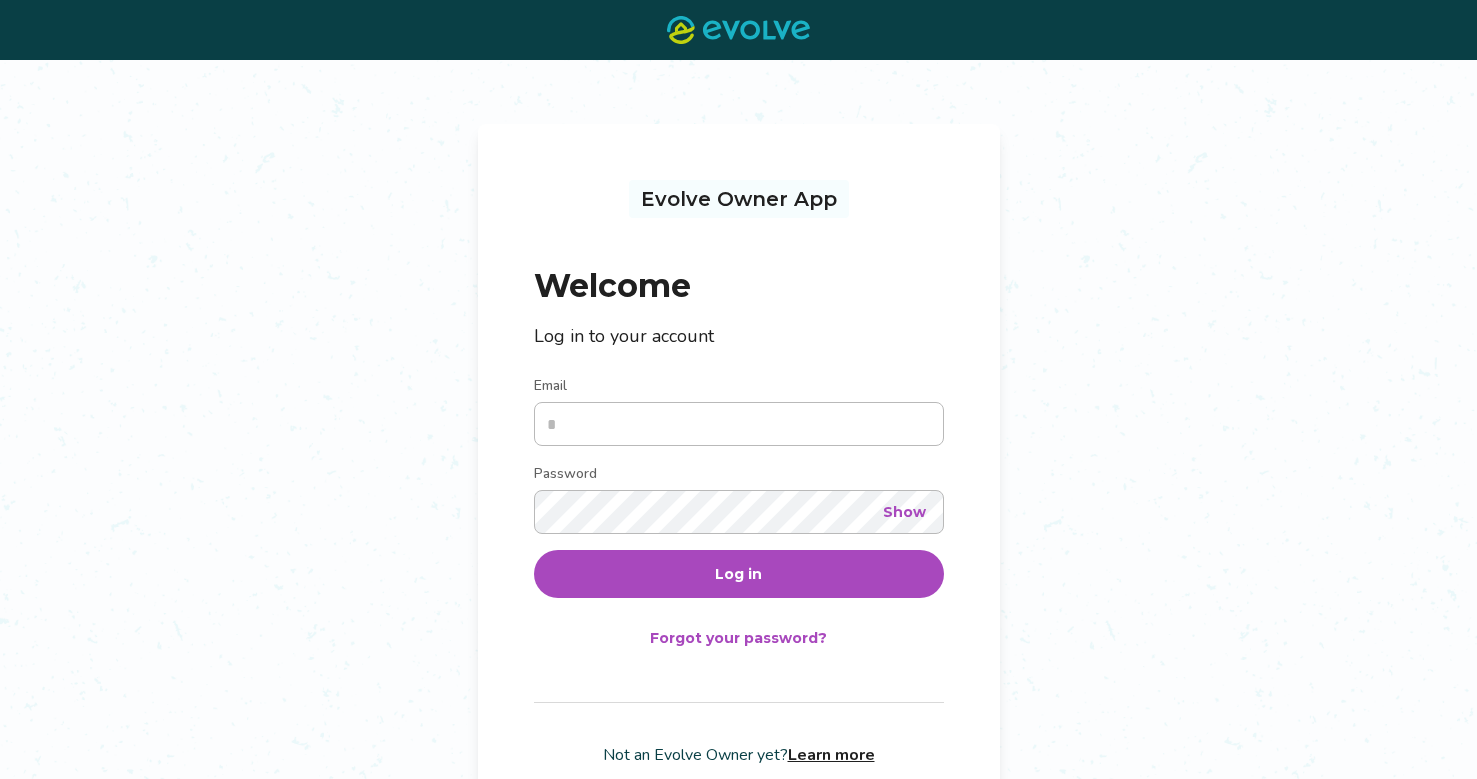 scroll, scrollTop: 0, scrollLeft: 0, axis: both 